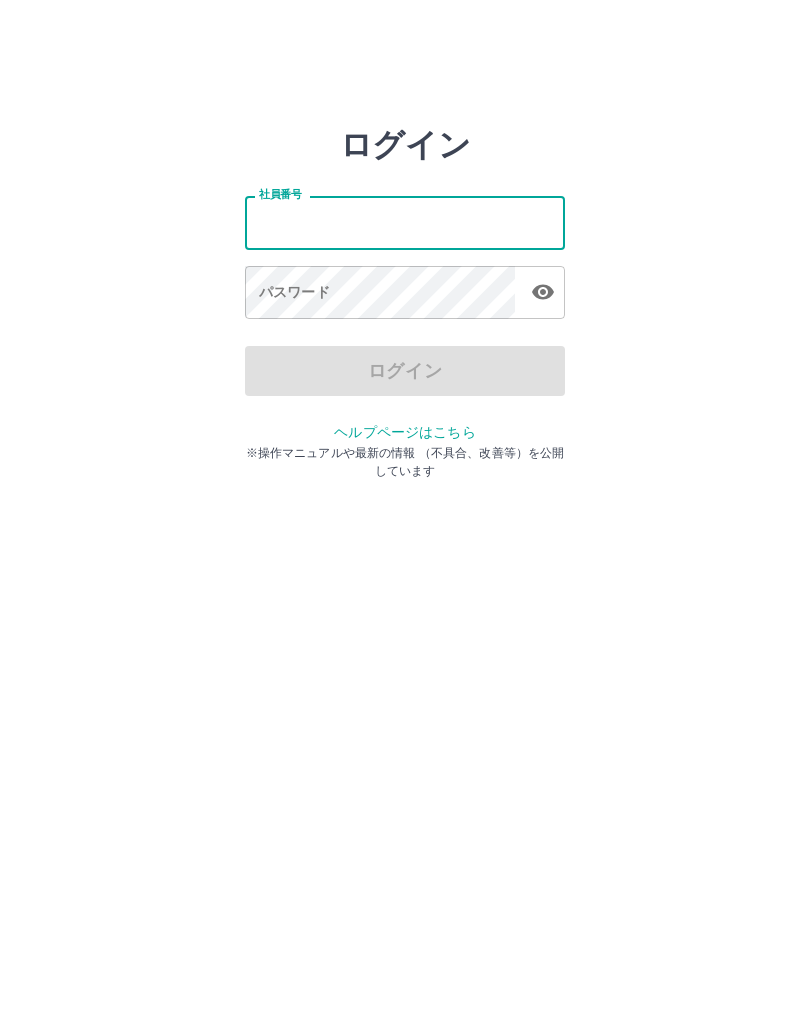 scroll, scrollTop: 0, scrollLeft: 0, axis: both 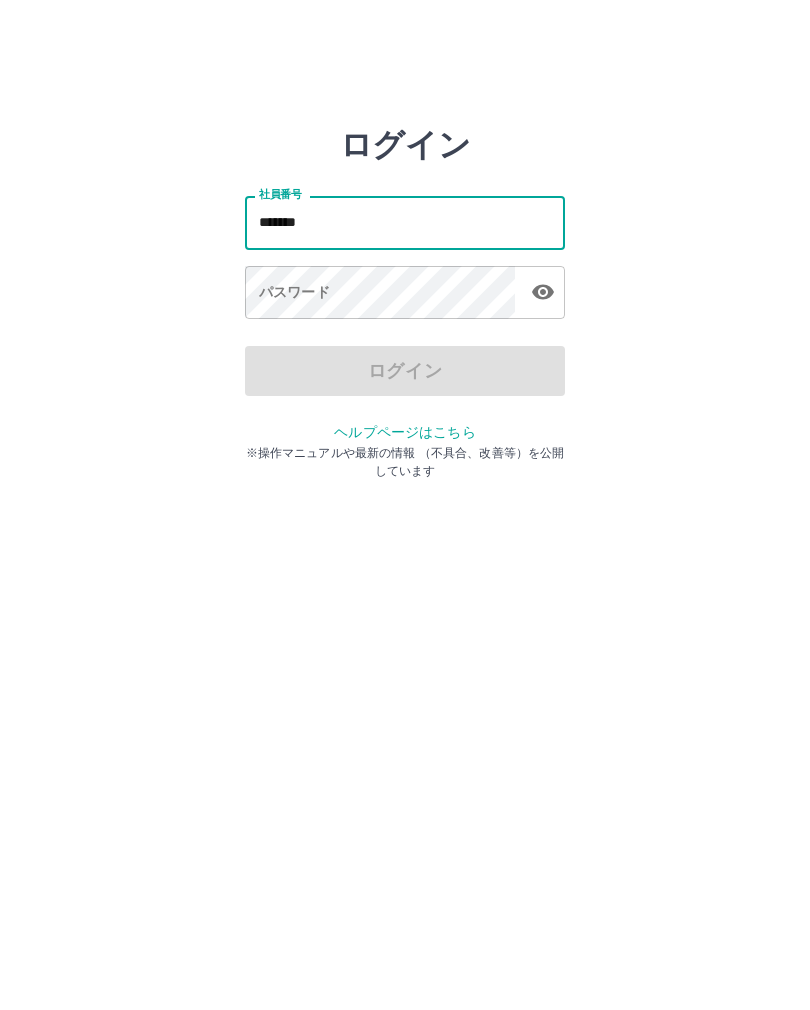 type on "*******" 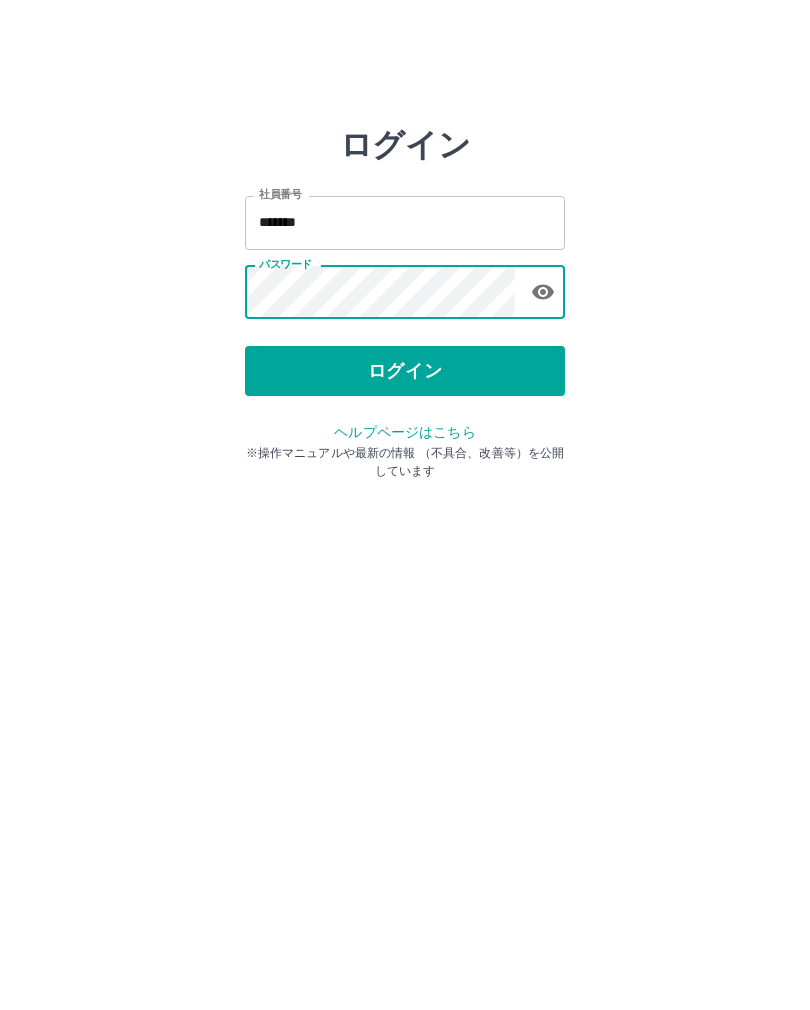 click on "ログイン" at bounding box center [405, 371] 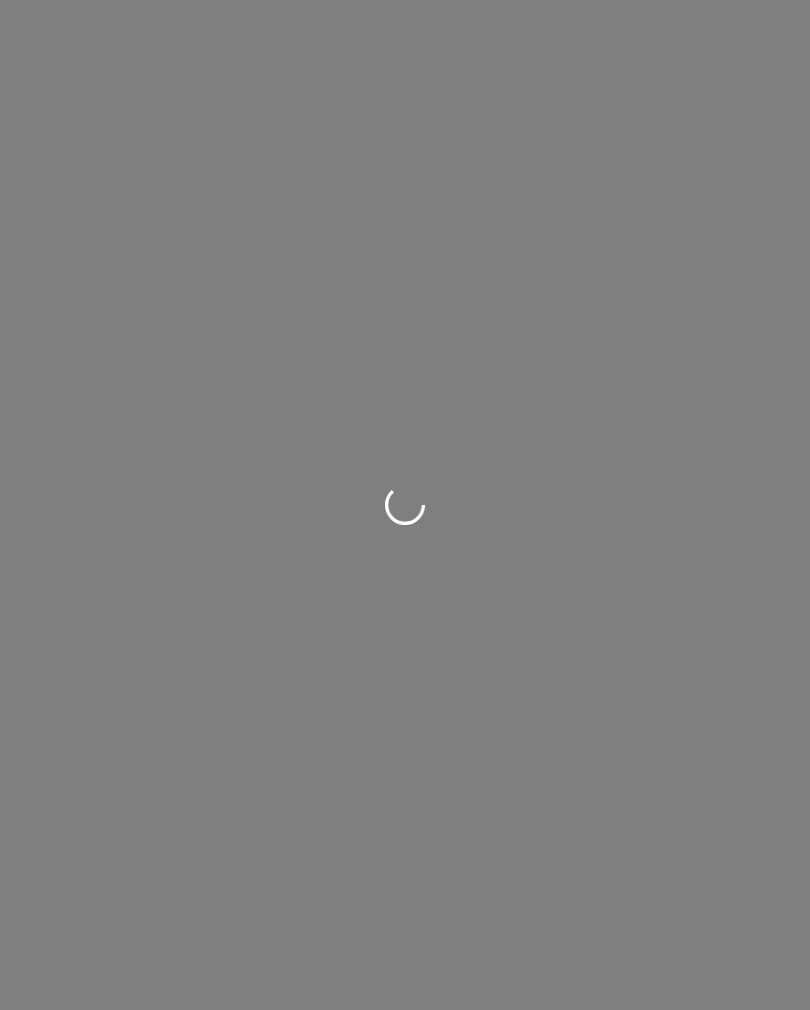 scroll, scrollTop: 0, scrollLeft: 0, axis: both 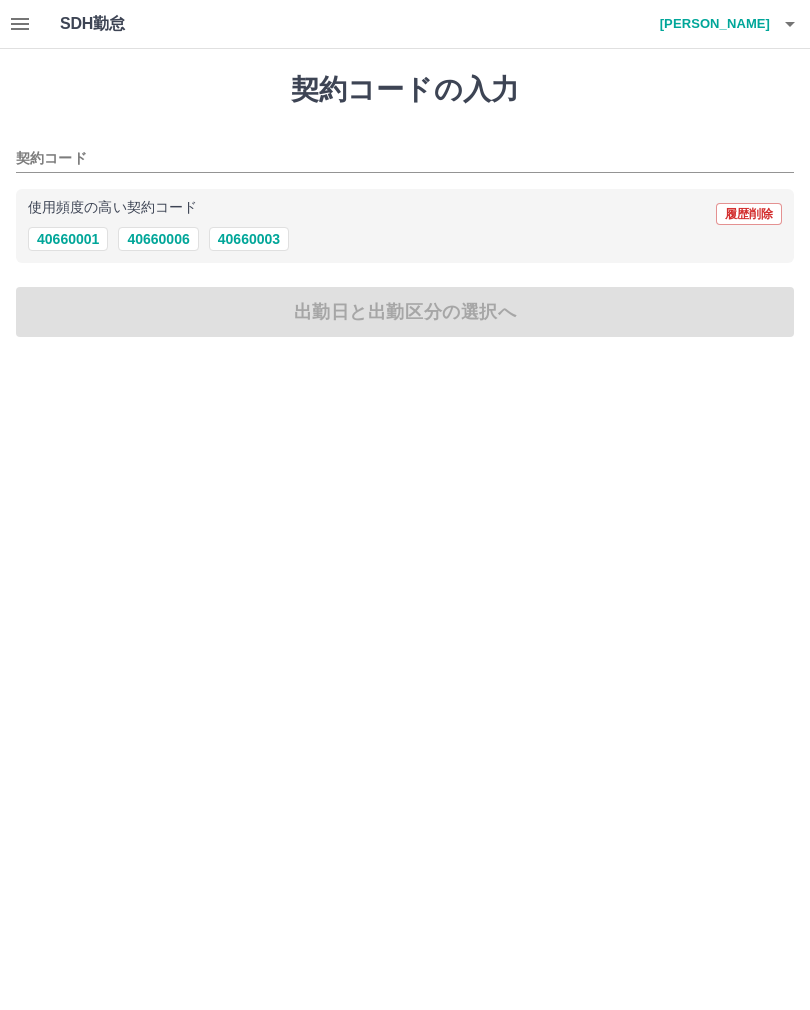 click on "40660001" at bounding box center [68, 239] 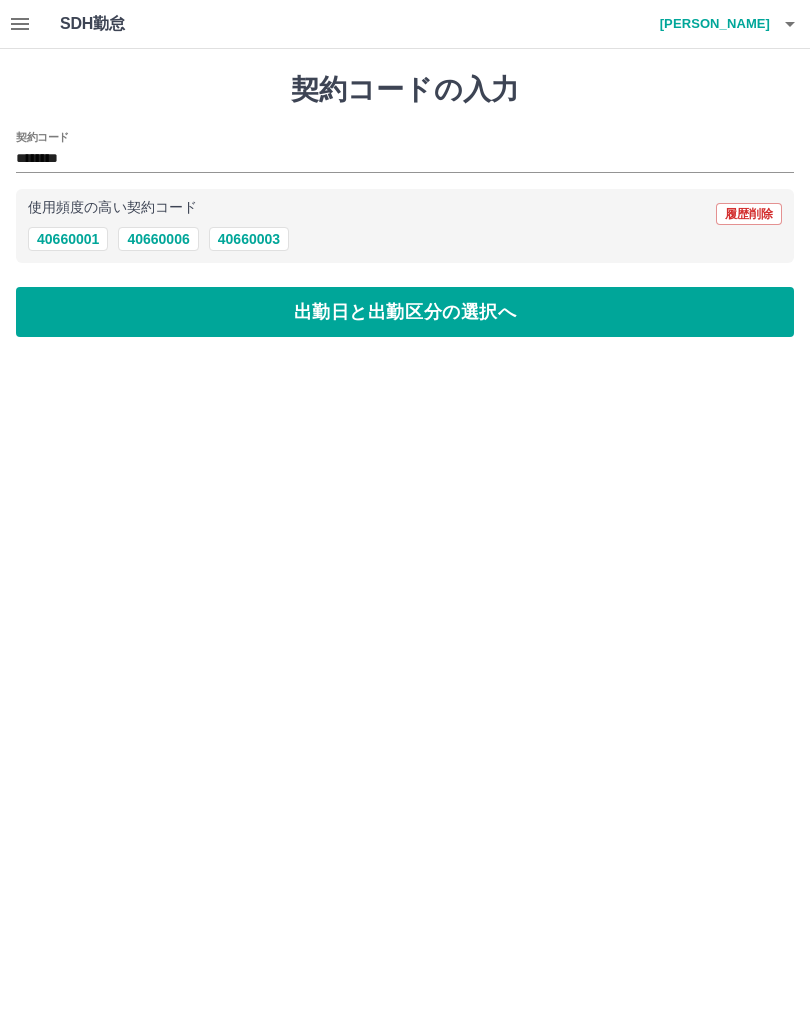 click on "出勤日と出勤区分の選択へ" at bounding box center (405, 312) 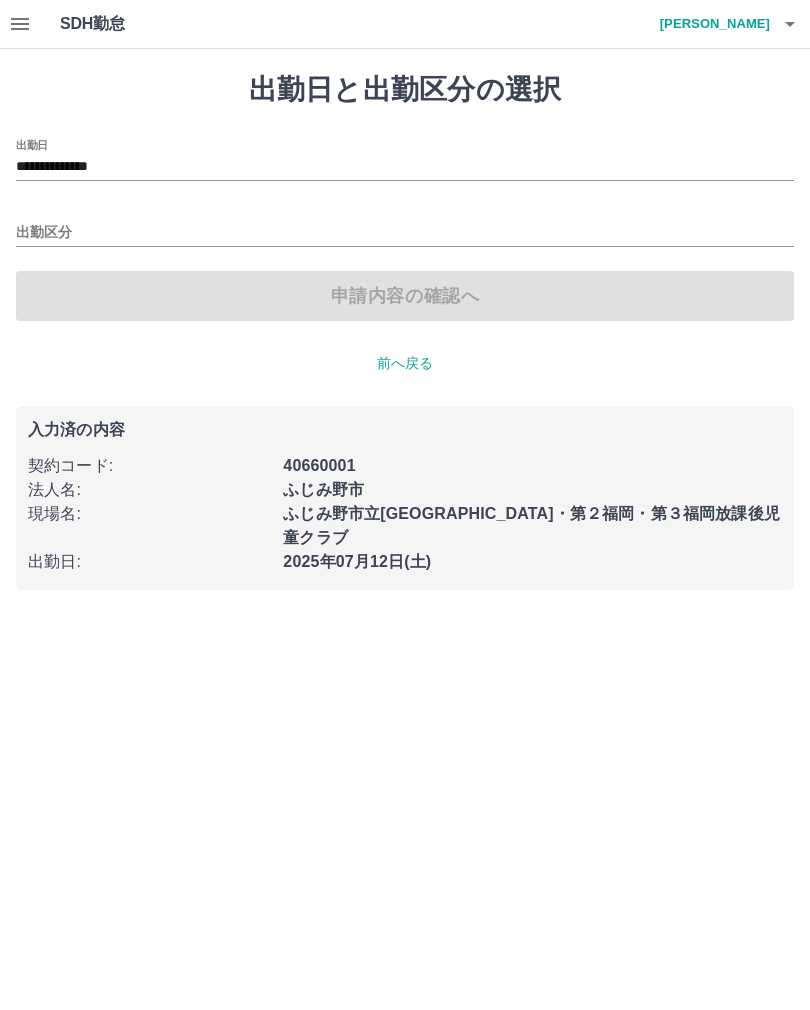 click on "**********" at bounding box center (405, 167) 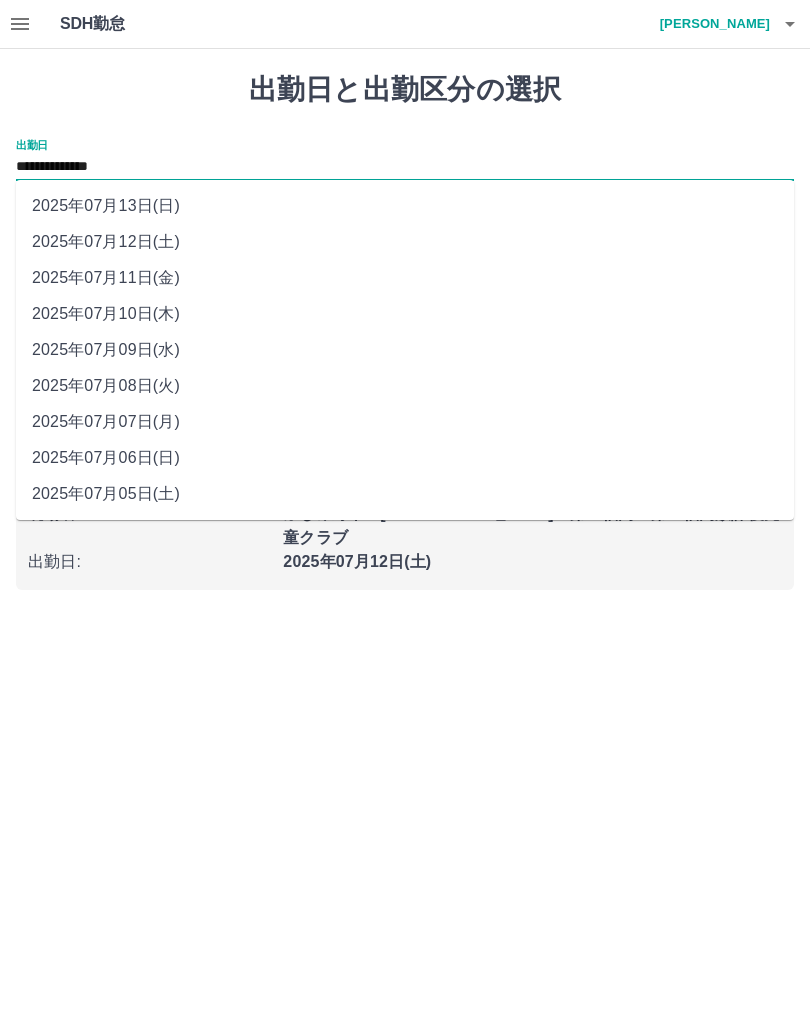 click on "**********" at bounding box center (405, 331) 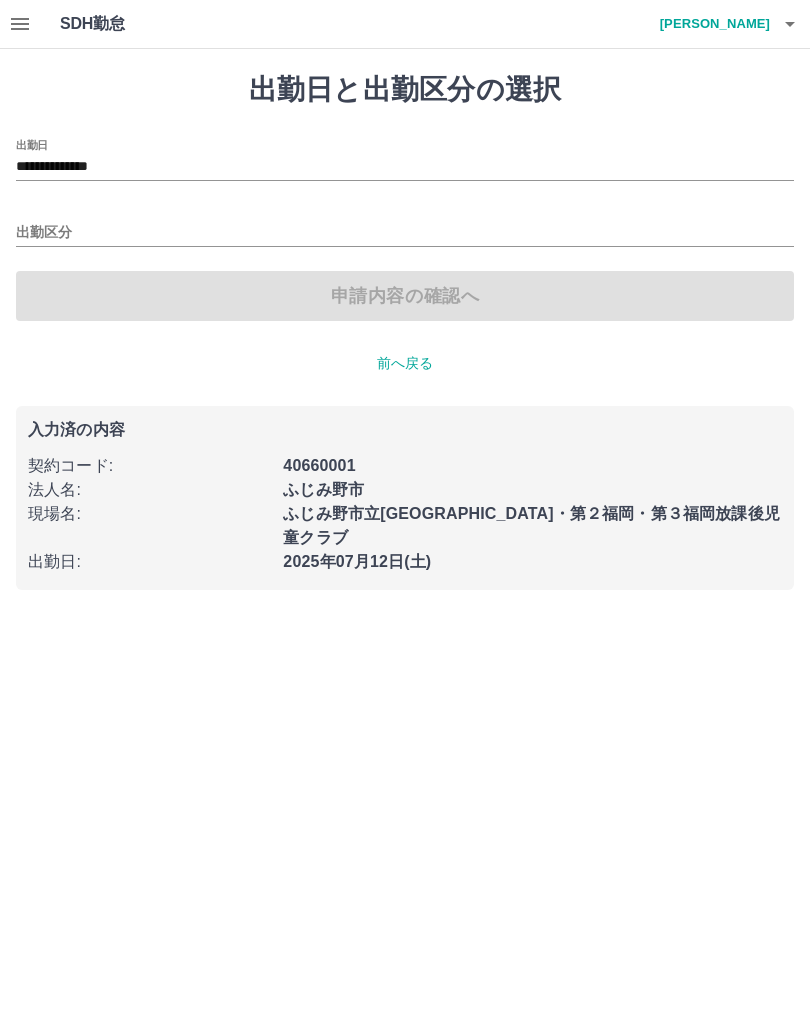 click on "出勤区分" at bounding box center (405, 233) 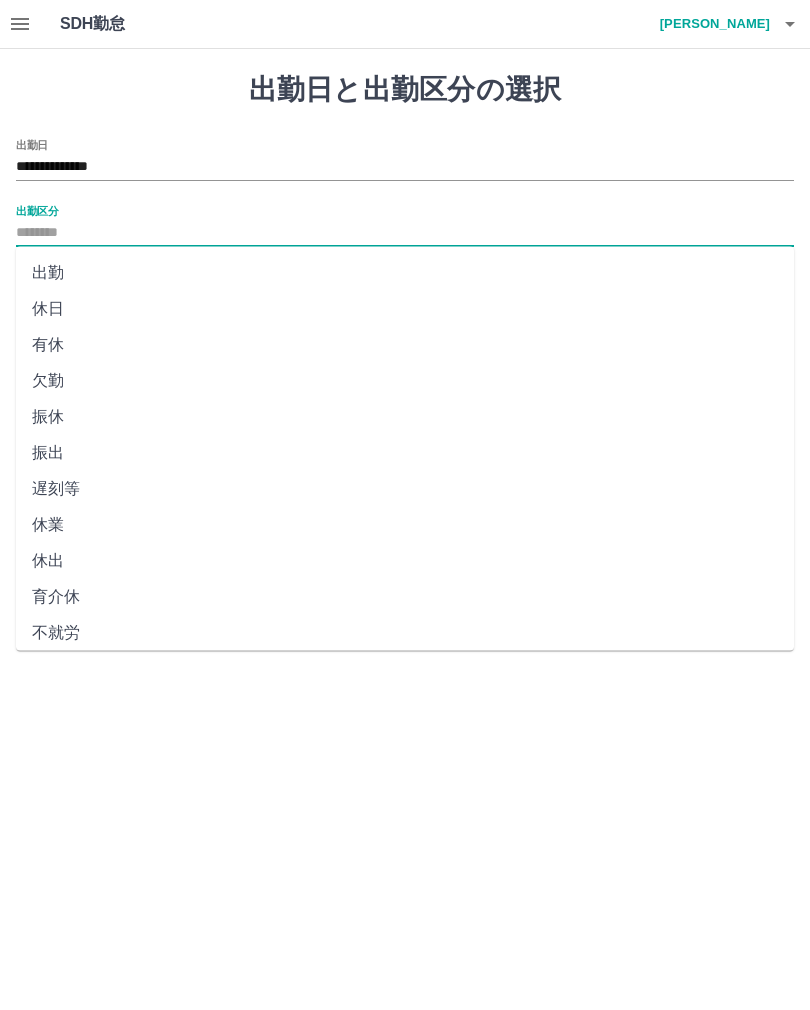 click on "出勤" at bounding box center [405, 273] 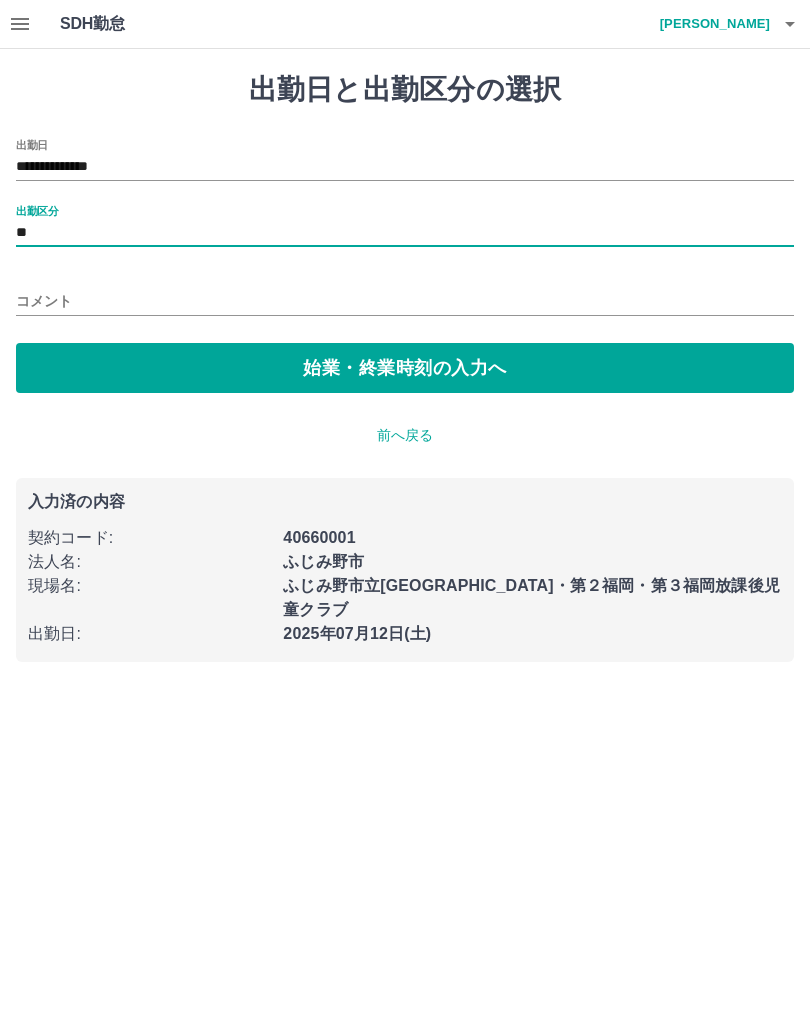 click on "始業・終業時刻の入力へ" at bounding box center [405, 368] 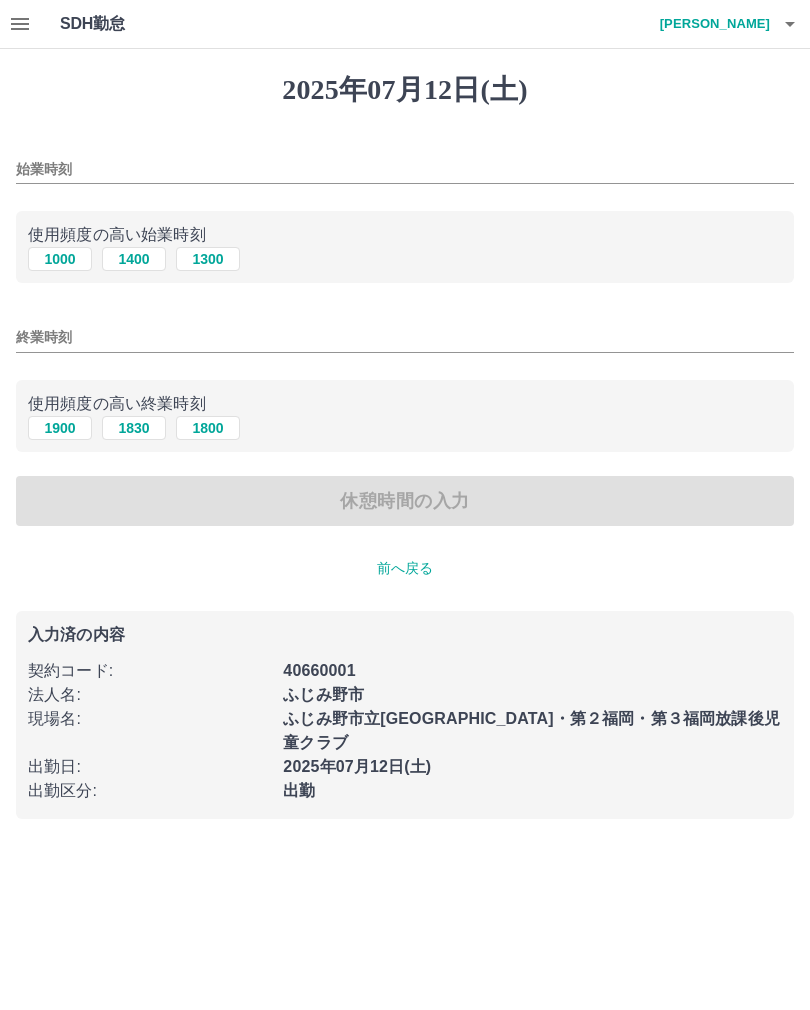 click on "始業時刻" at bounding box center [405, 169] 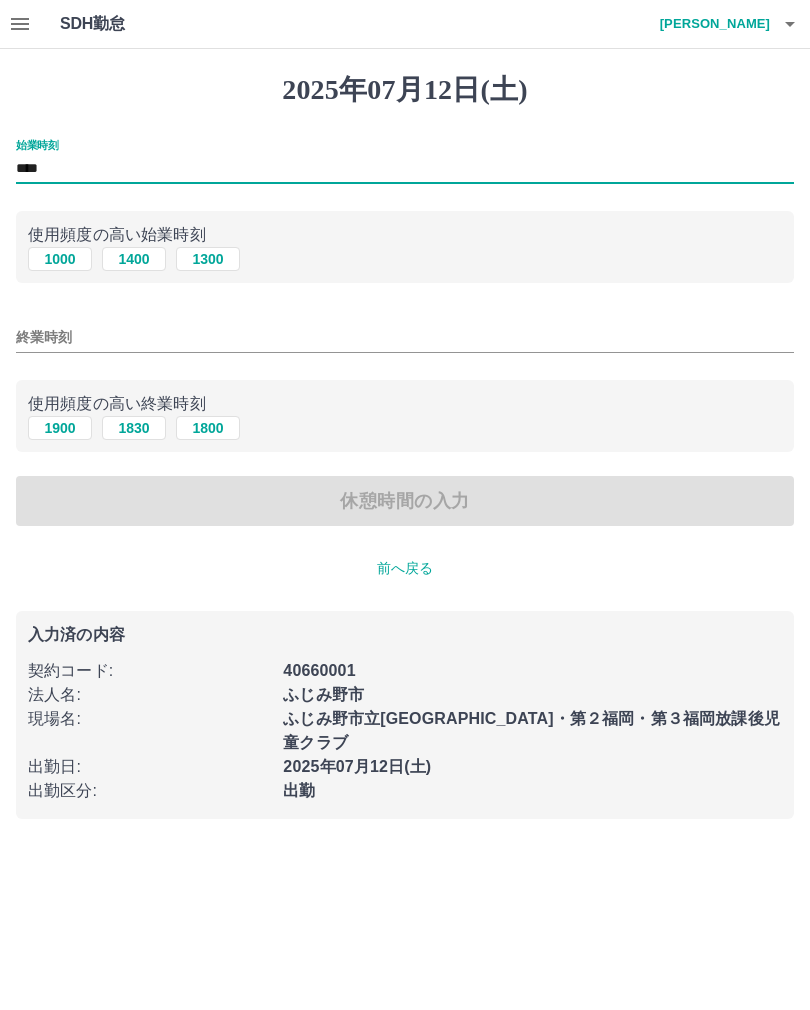 type on "****" 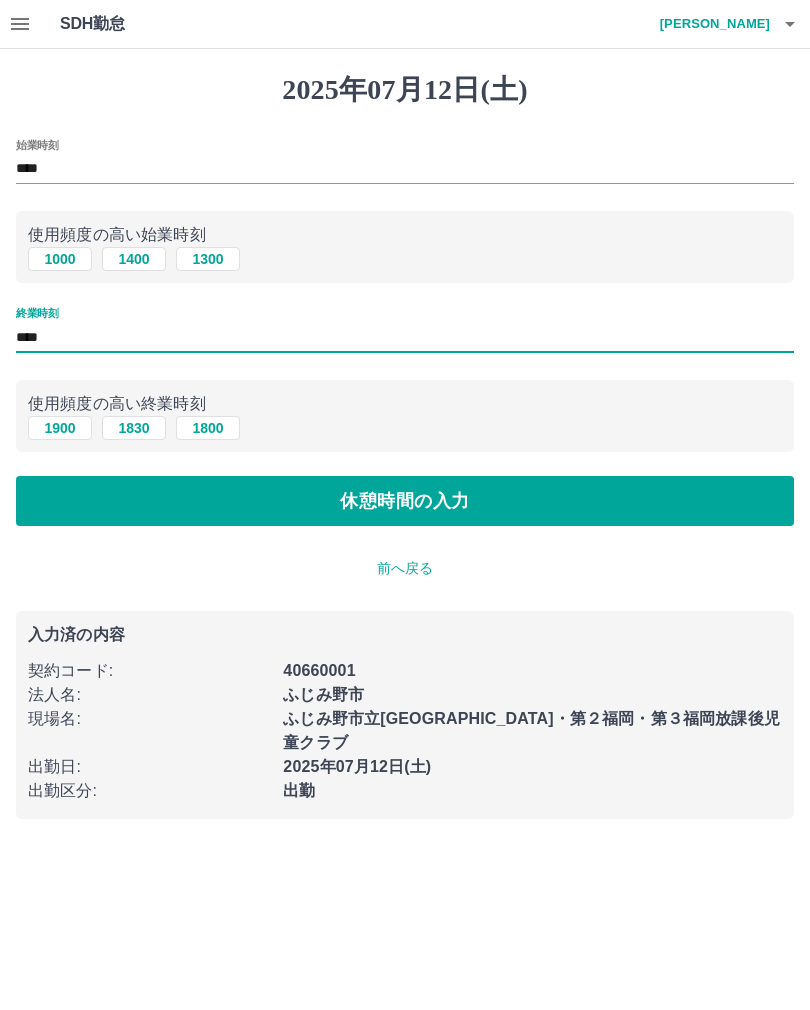 type on "****" 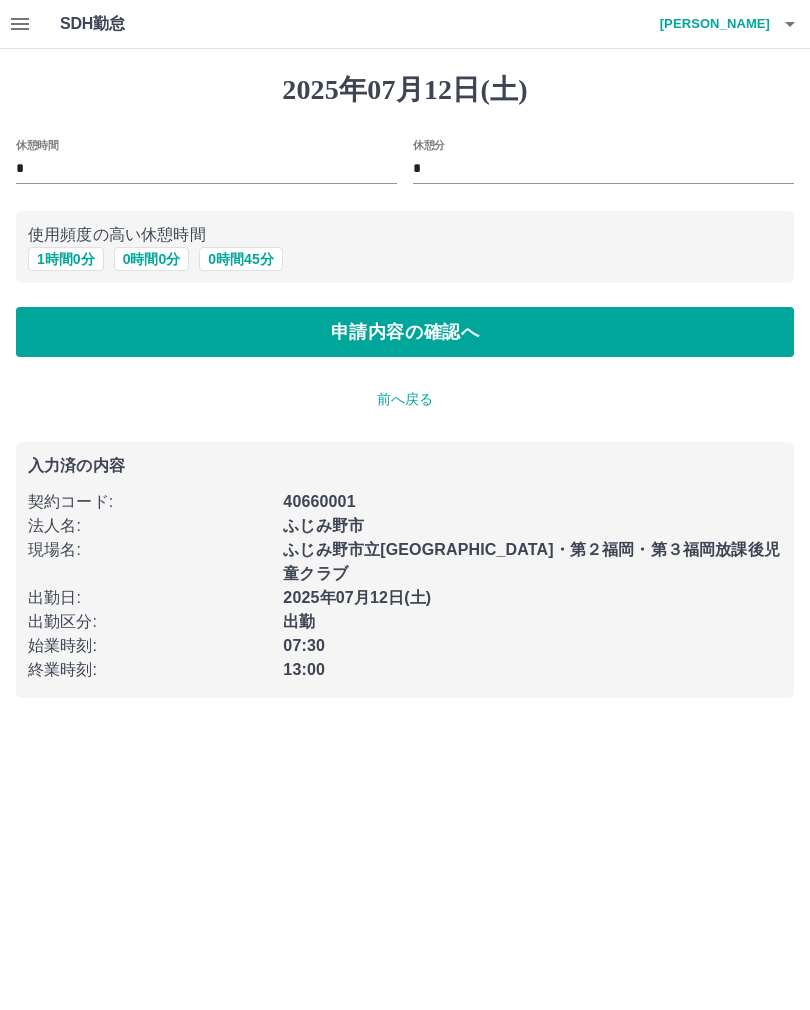 click on "申請内容の確認へ" at bounding box center (405, 332) 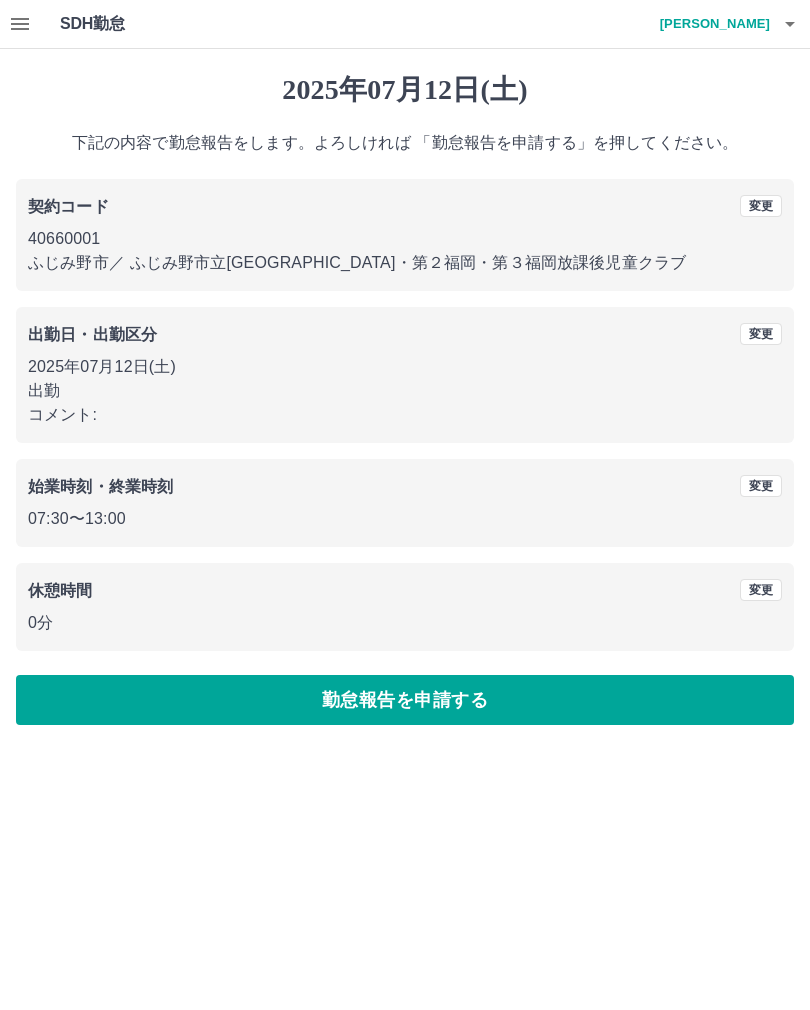click on "勤怠報告を申請する" at bounding box center [405, 700] 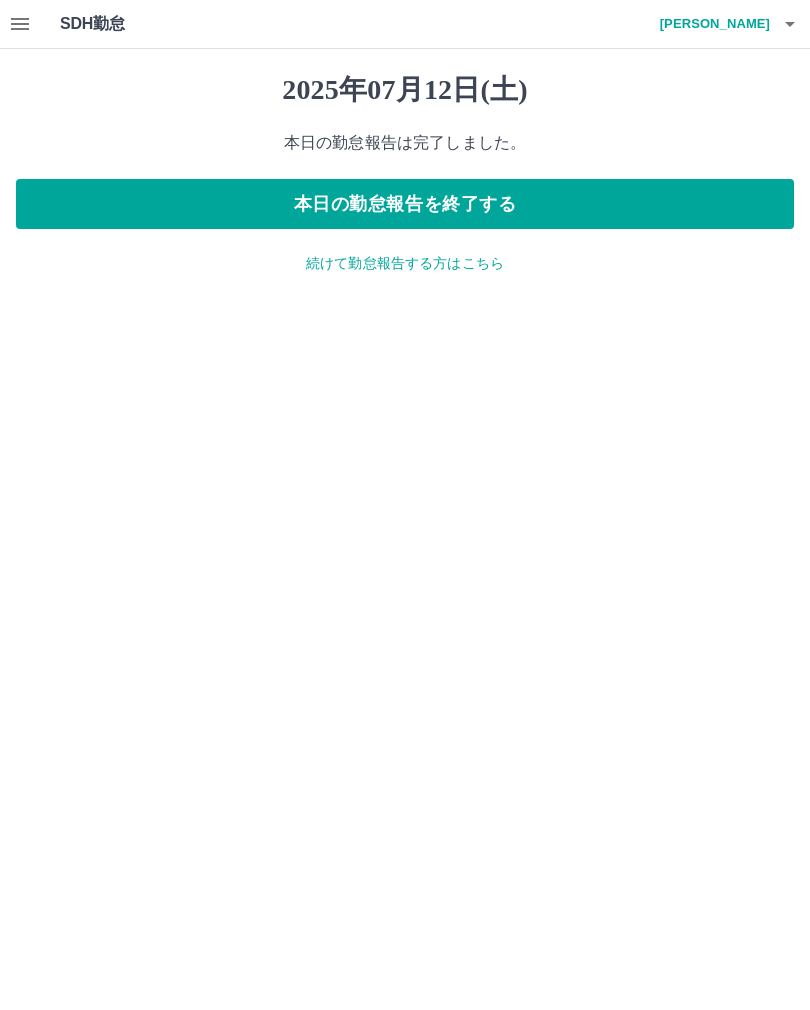click on "続けて勤怠報告する方はこちら" at bounding box center [405, 263] 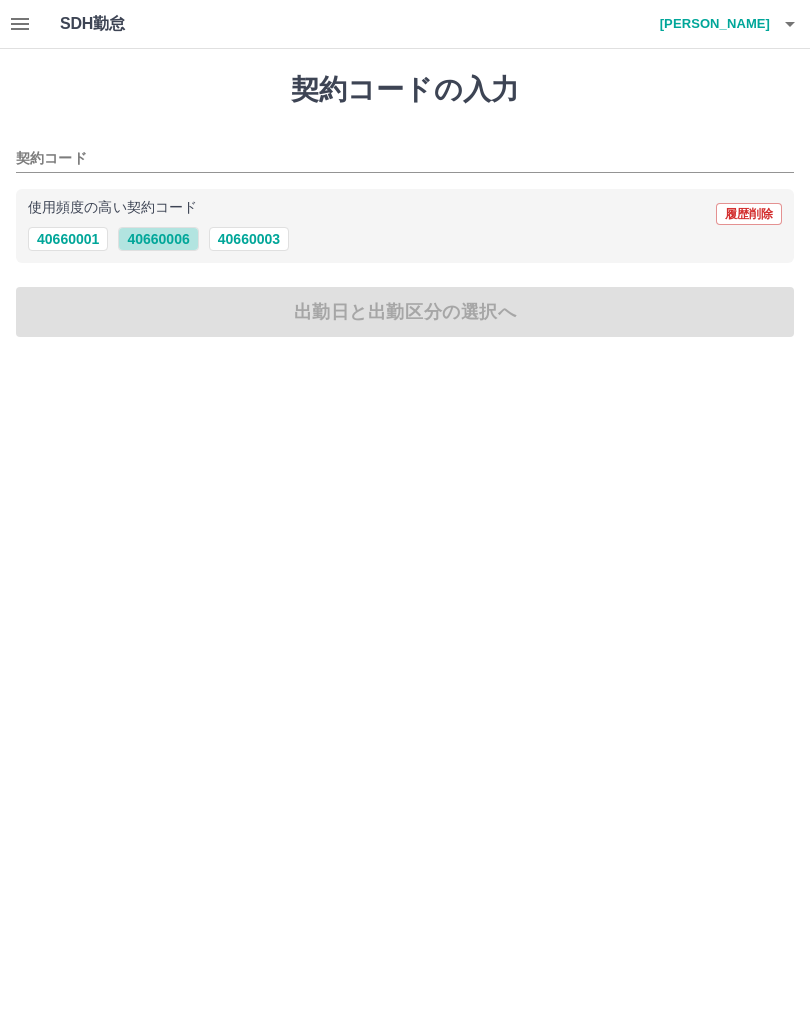 click on "40660006" at bounding box center (158, 239) 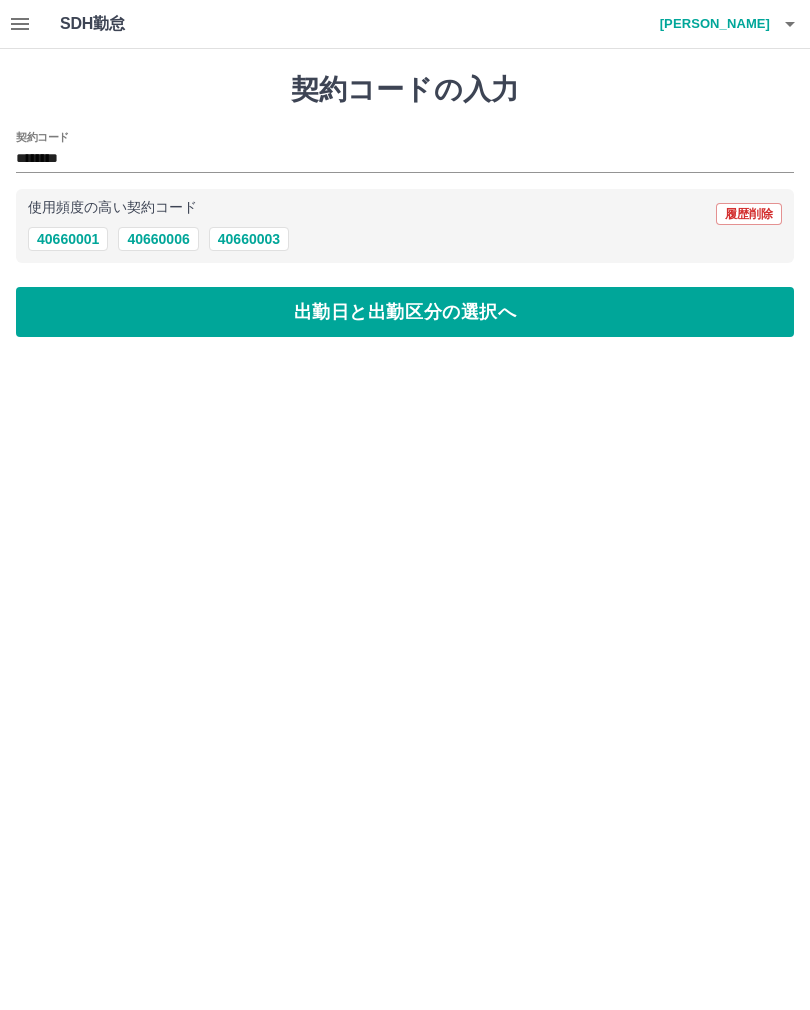 click on "40660001" at bounding box center [68, 239] 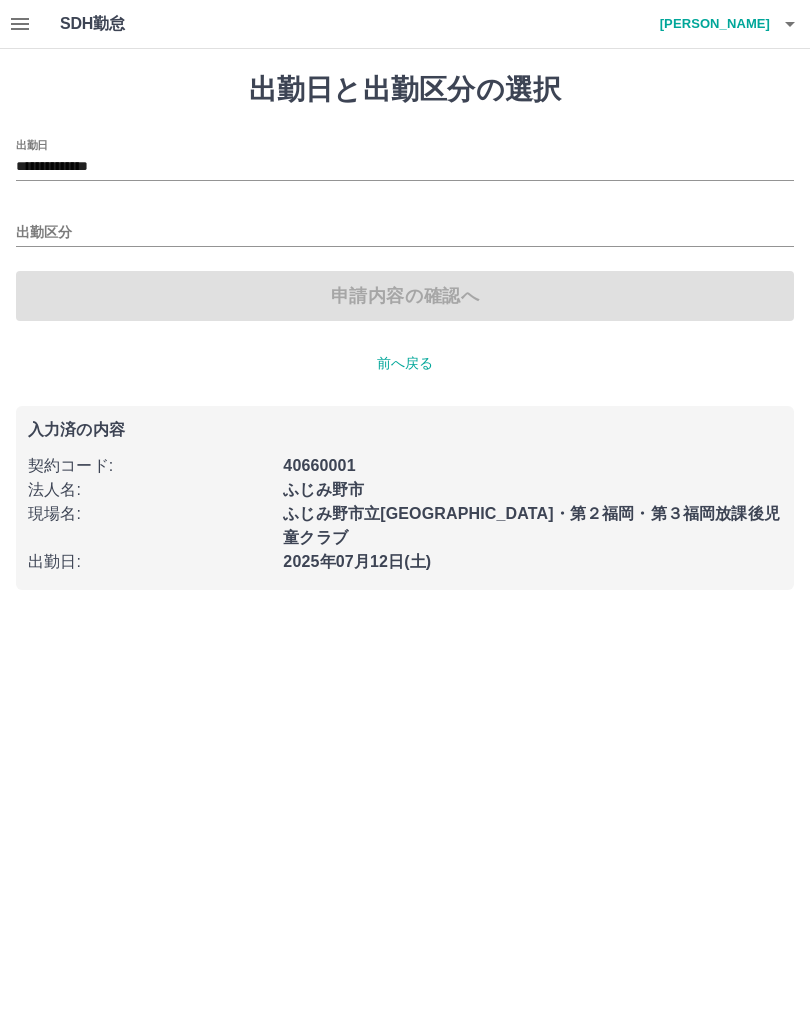 click on "**********" at bounding box center [405, 167] 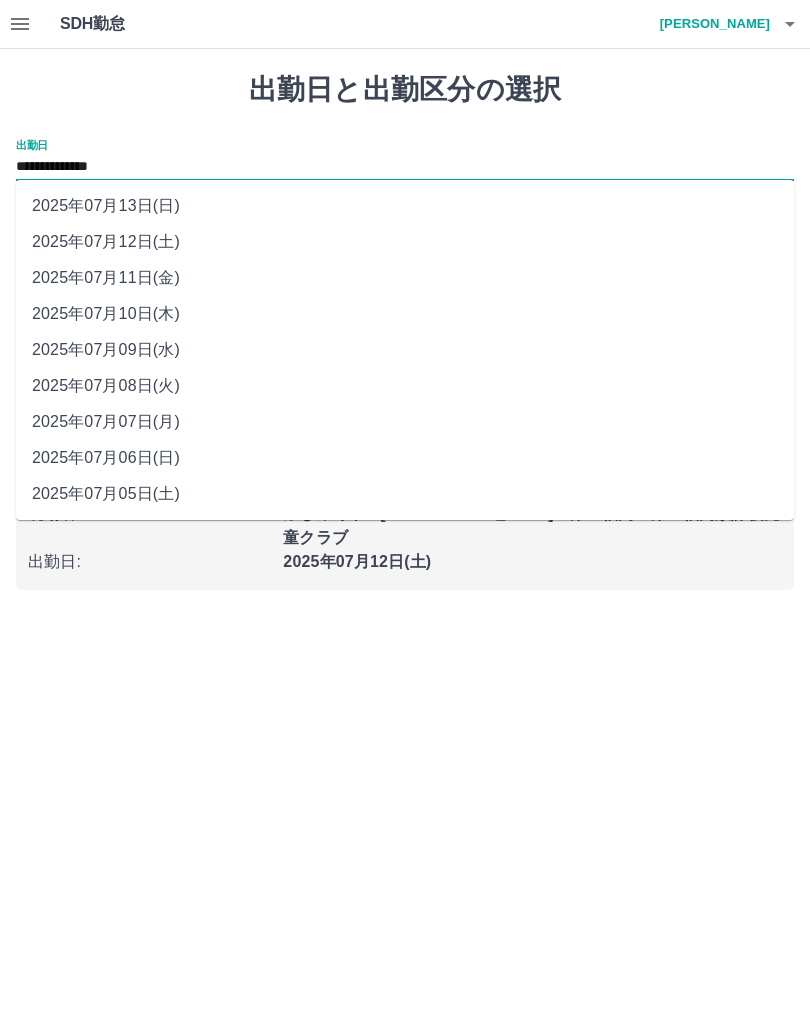 click on "2025年07月09日(水)" at bounding box center (405, 350) 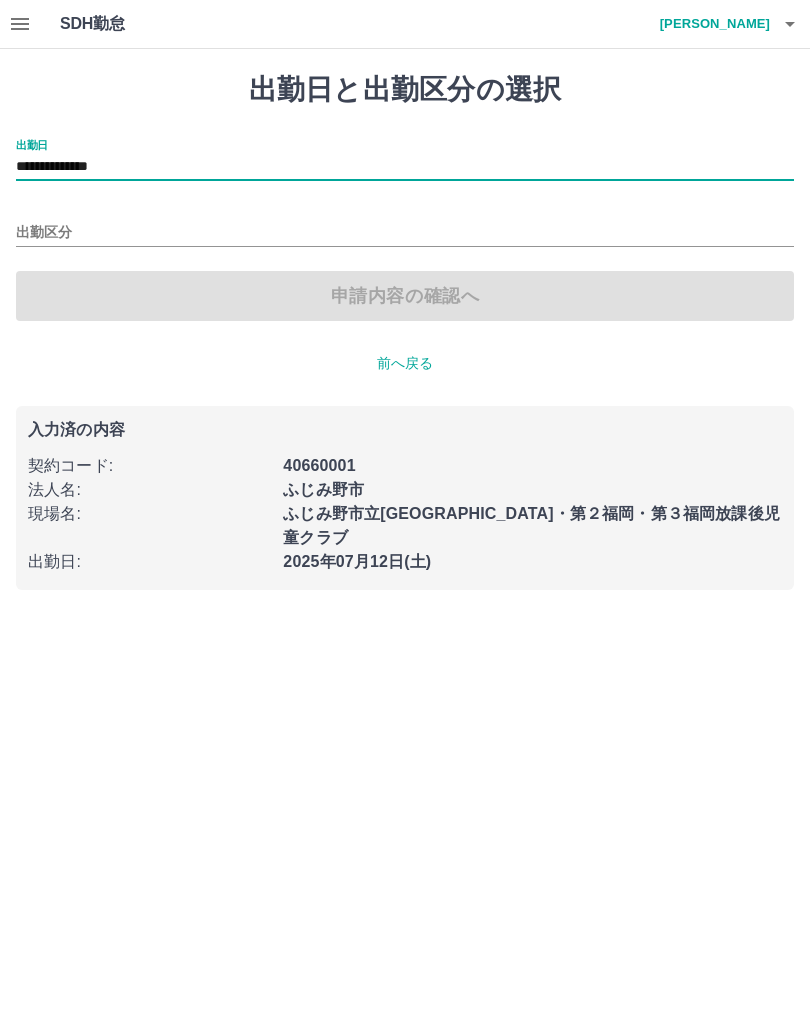 click on "出勤区分" at bounding box center [405, 233] 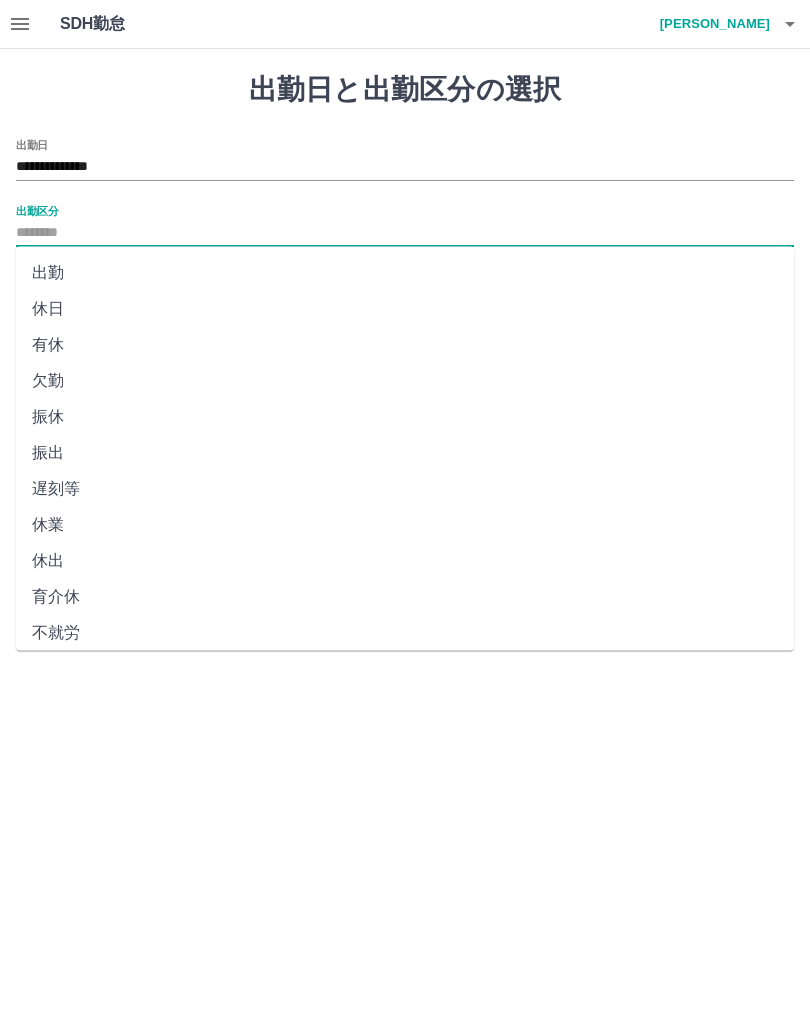 click on "休日" at bounding box center (405, 309) 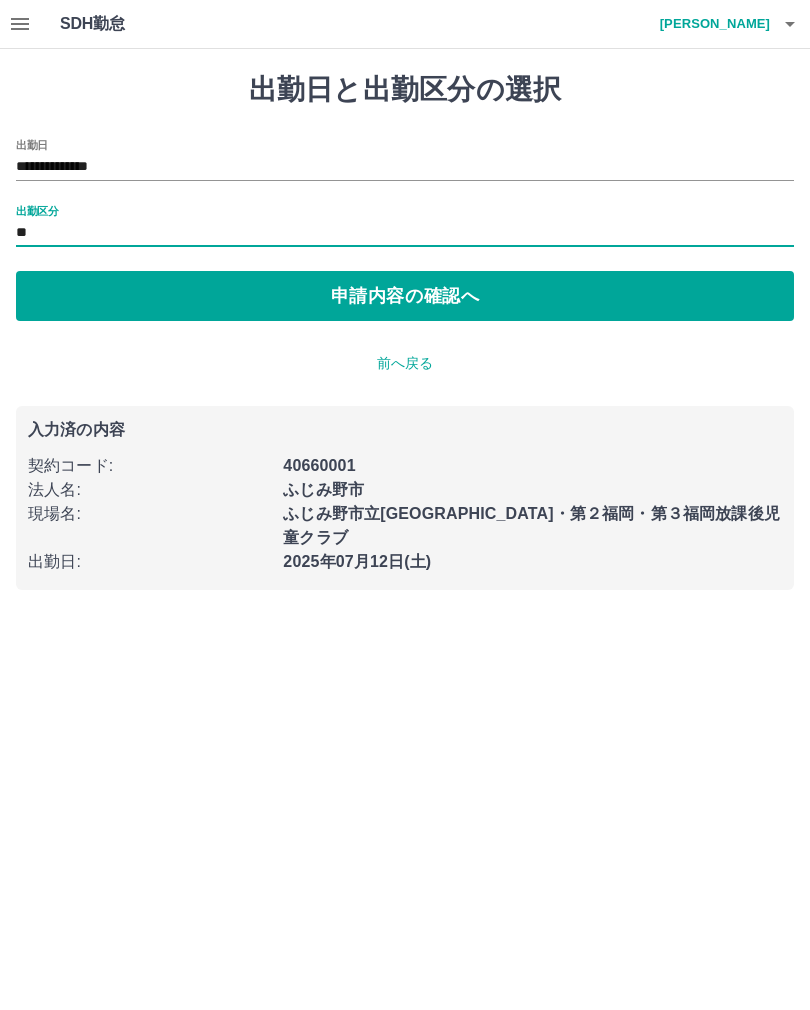 click on "申請内容の確認へ" at bounding box center [405, 296] 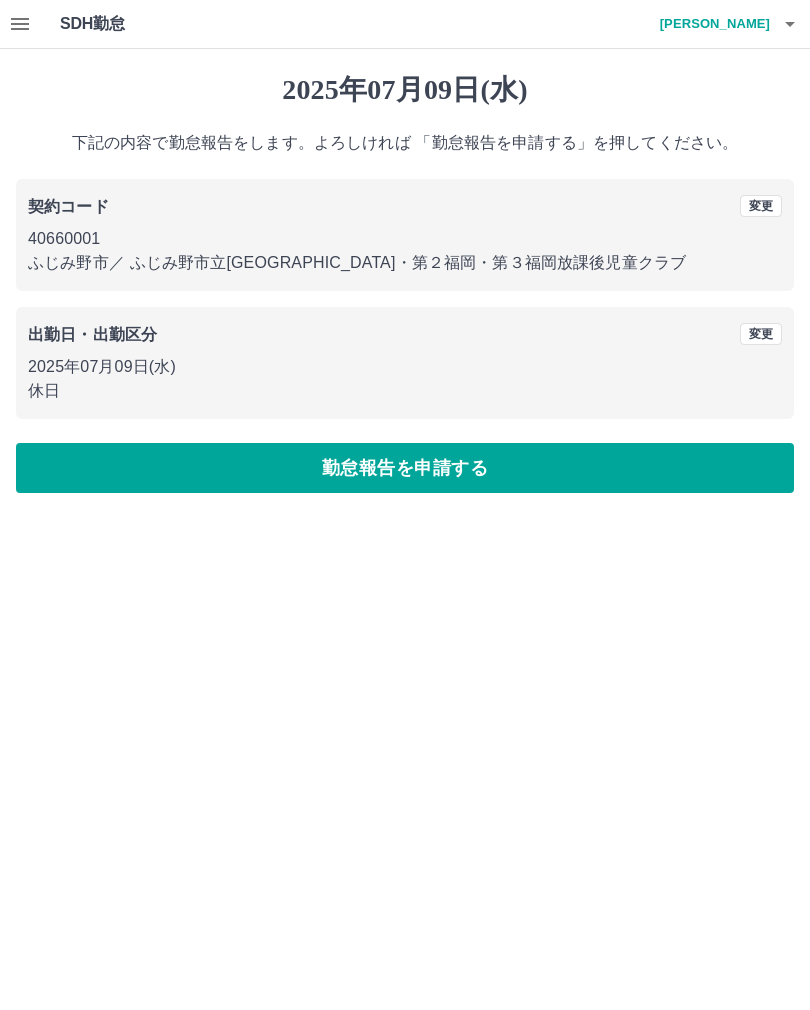 click on "勤怠報告を申請する" at bounding box center [405, 468] 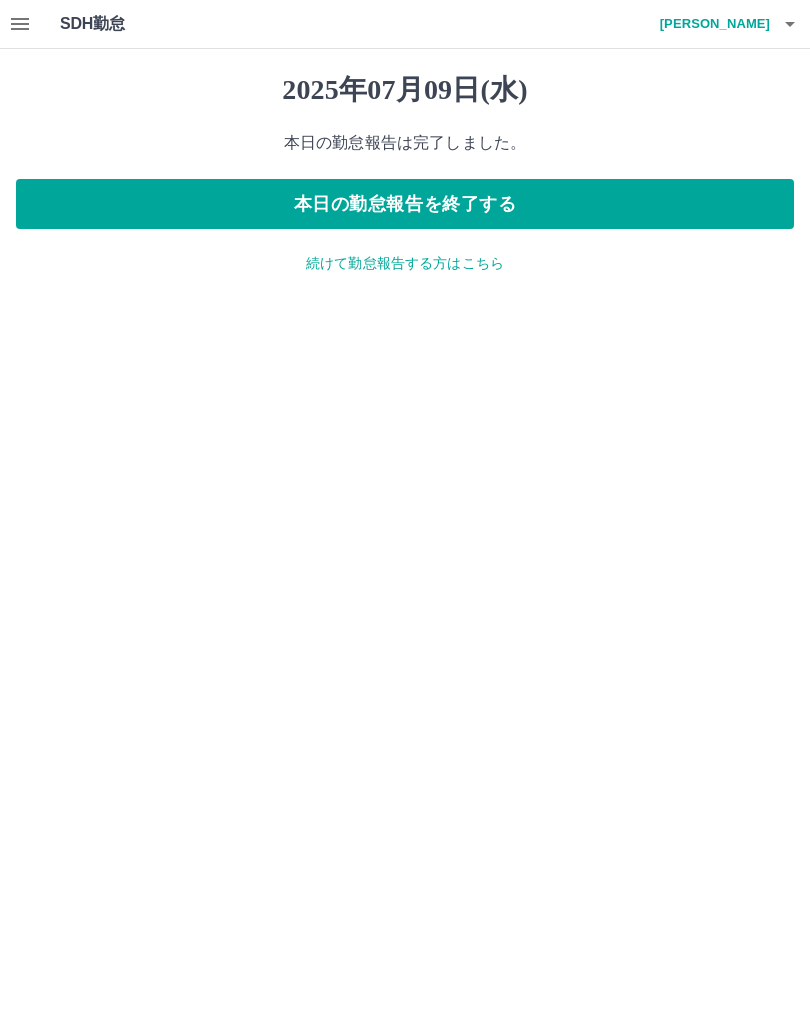 click on "続けて勤怠報告する方はこちら" at bounding box center (405, 263) 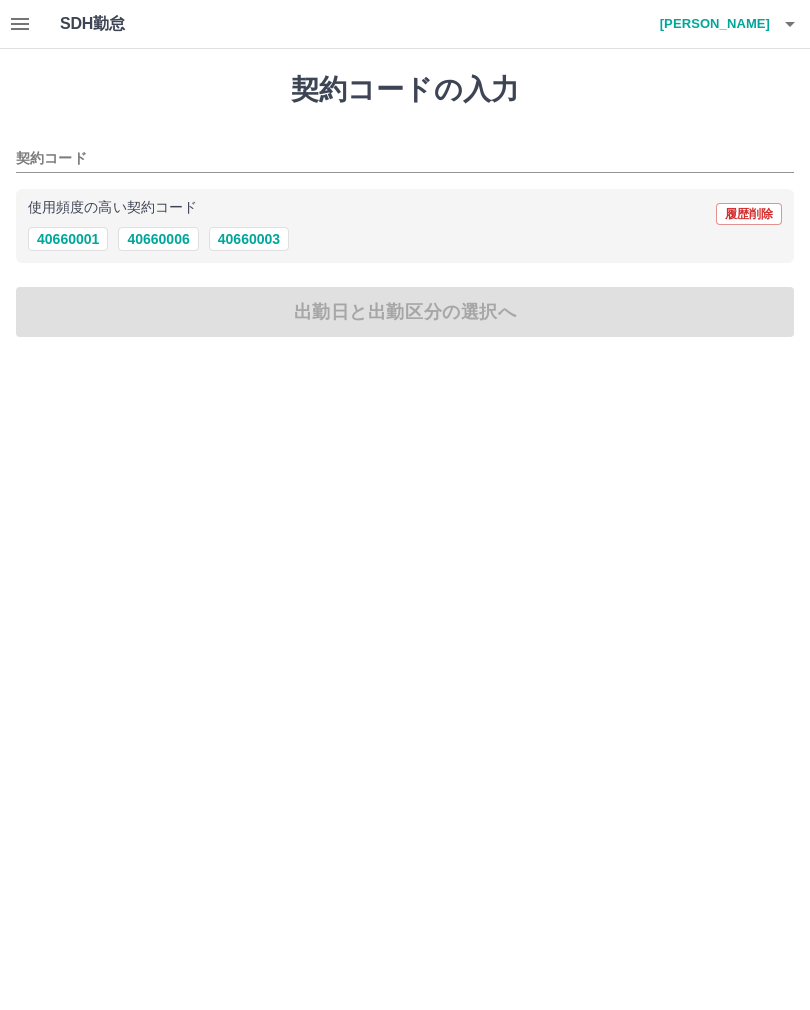 click on "40660001" at bounding box center (68, 239) 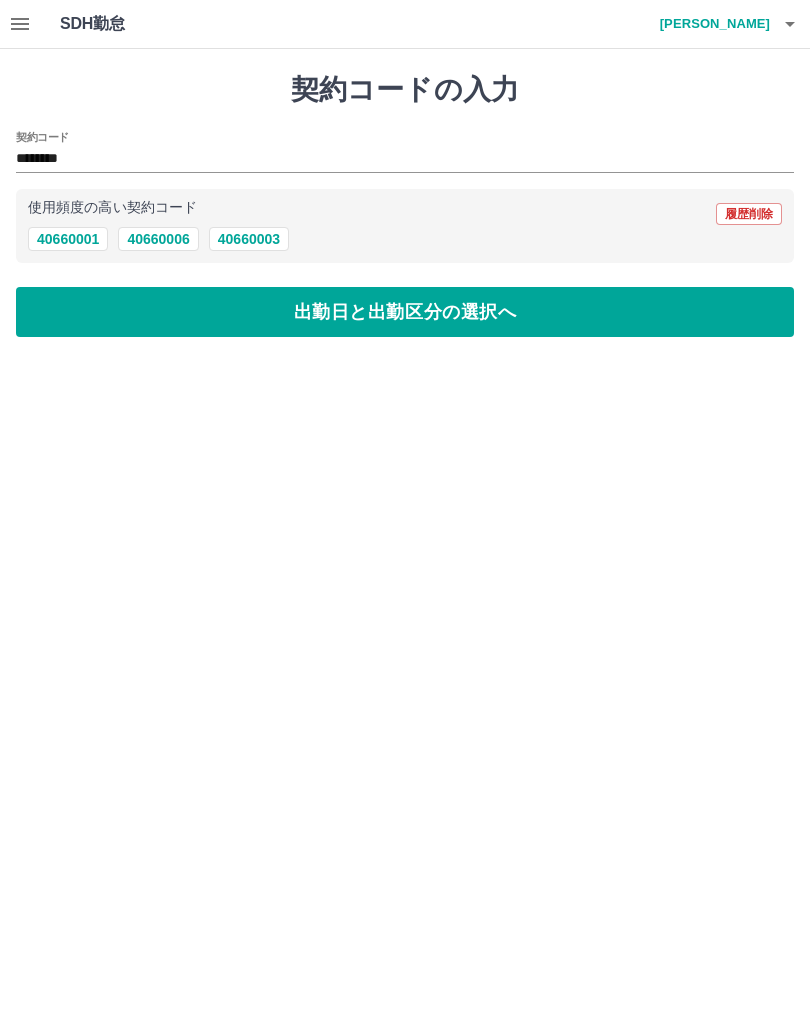 click on "出勤日と出勤区分の選択へ" at bounding box center [405, 312] 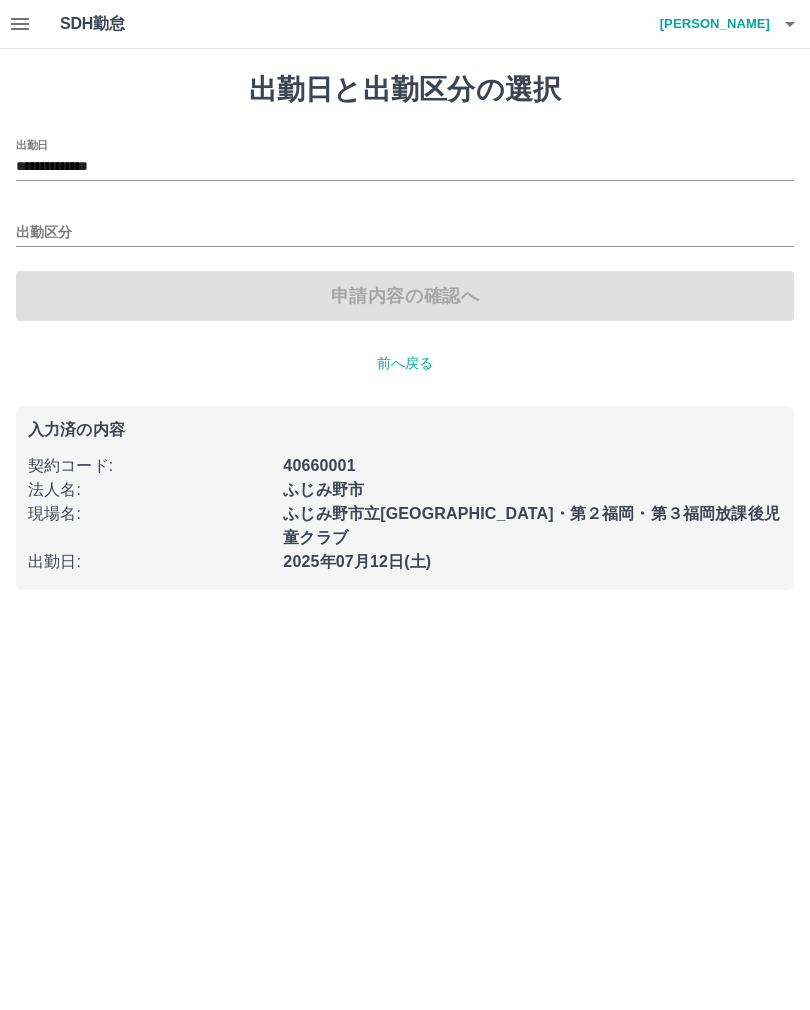 click on "**********" at bounding box center [405, 167] 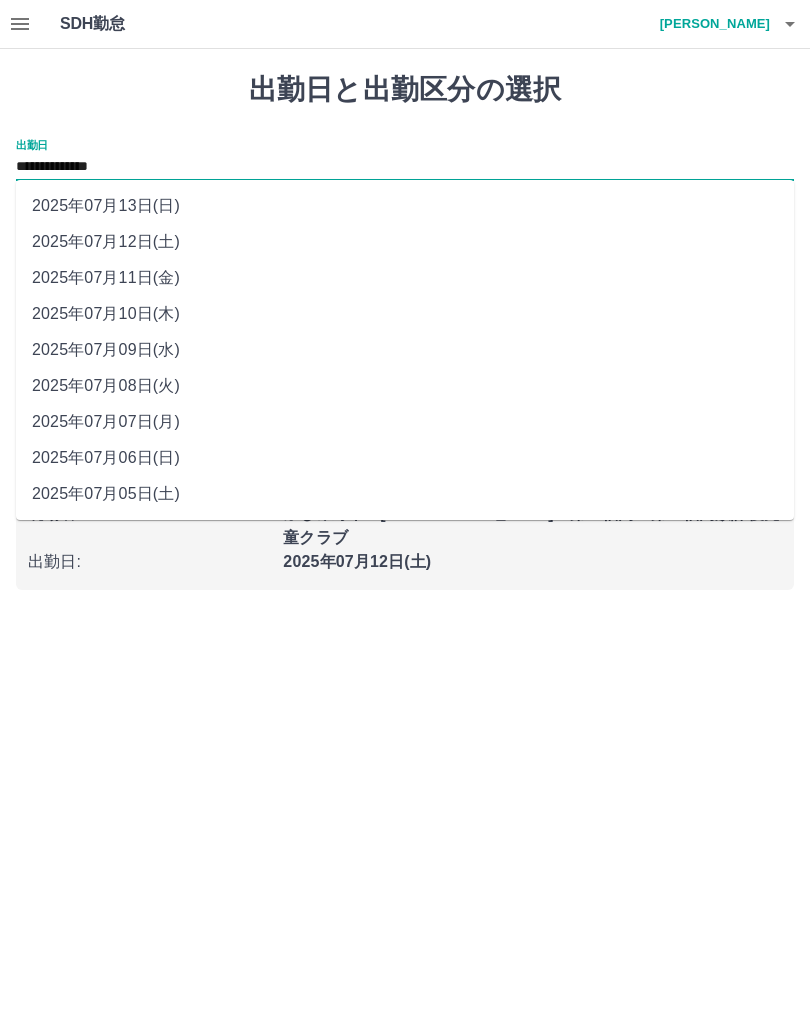 click on "2025年07月10日(木)" at bounding box center [405, 314] 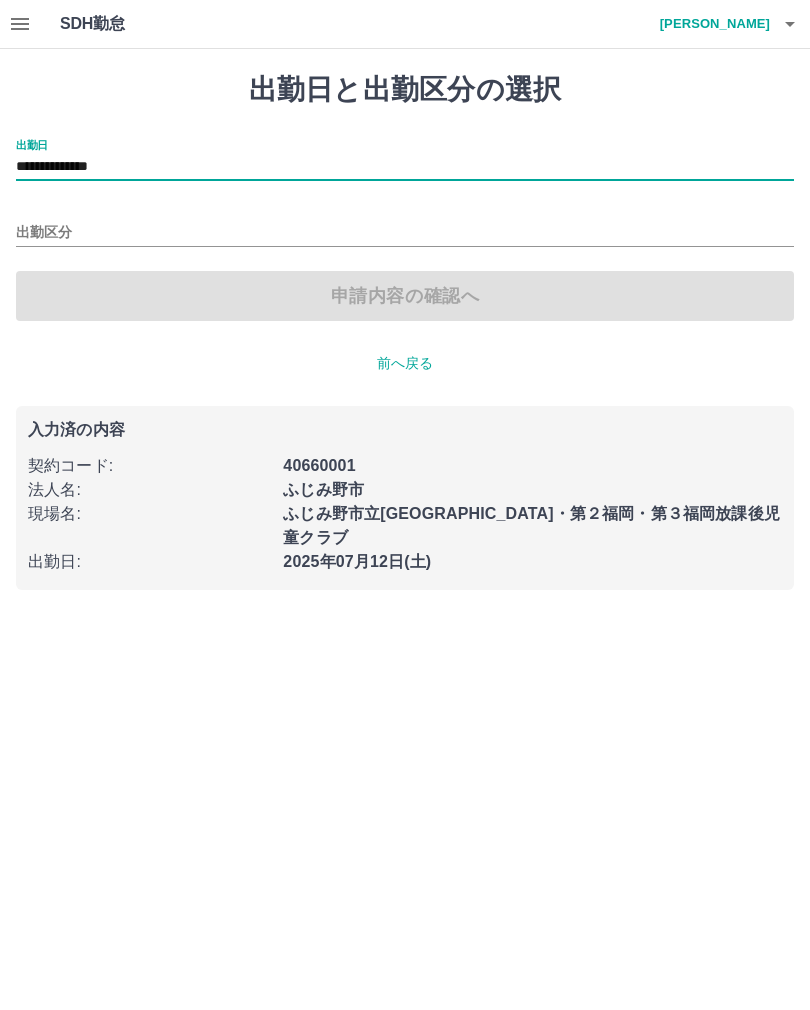 click on "出勤区分" at bounding box center (405, 233) 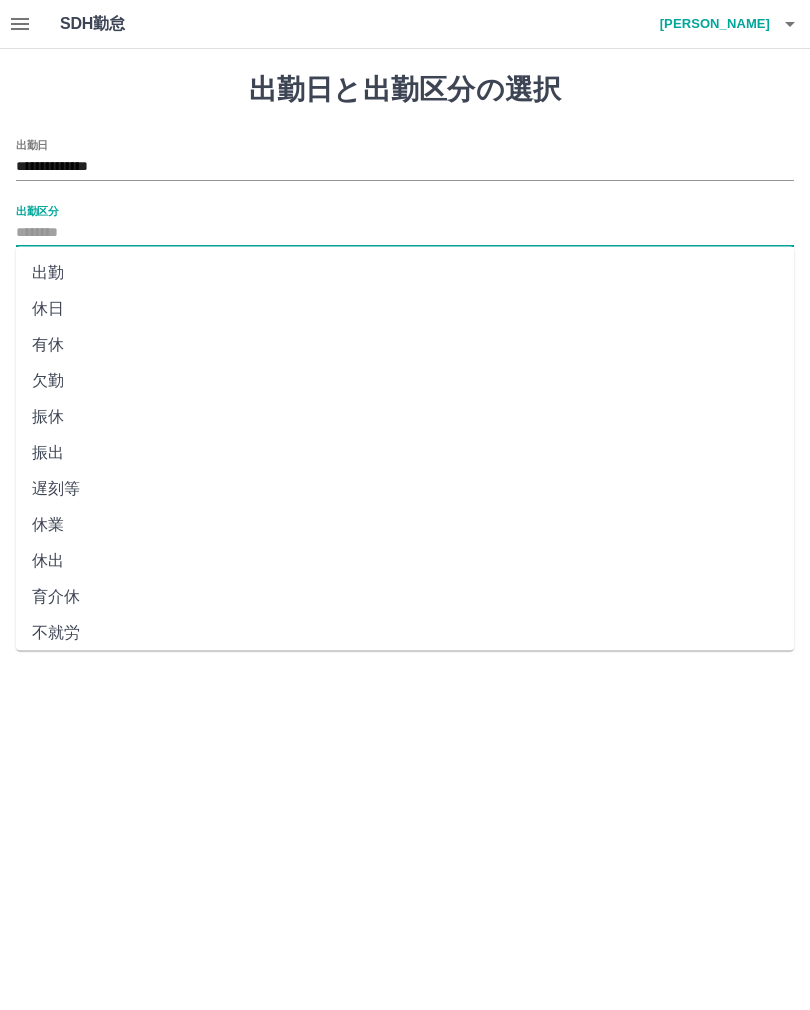 click on "休日" at bounding box center (405, 309) 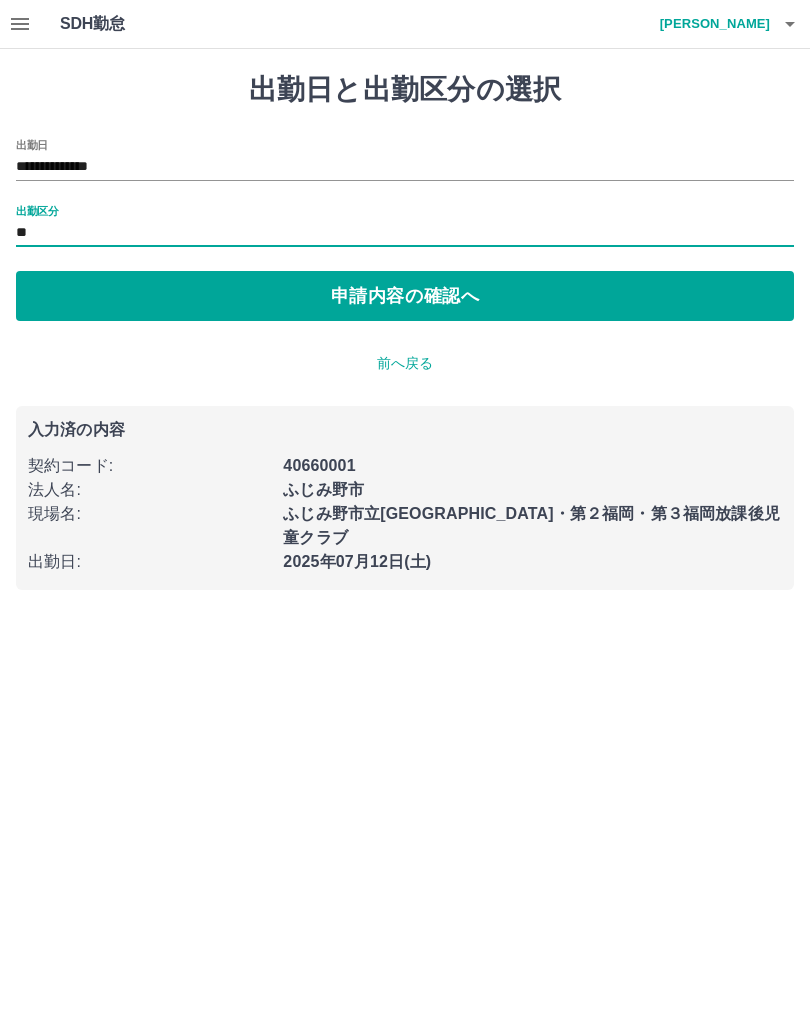 click on "申請内容の確認へ" at bounding box center [405, 296] 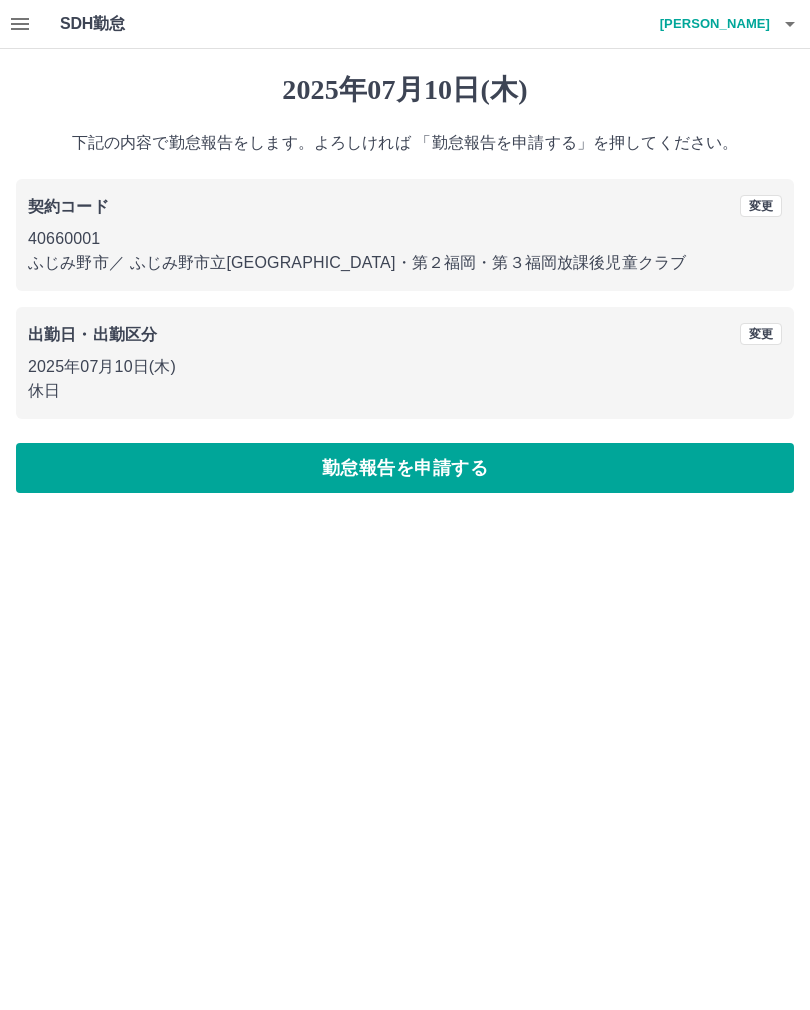 click on "勤怠報告を申請する" at bounding box center (405, 468) 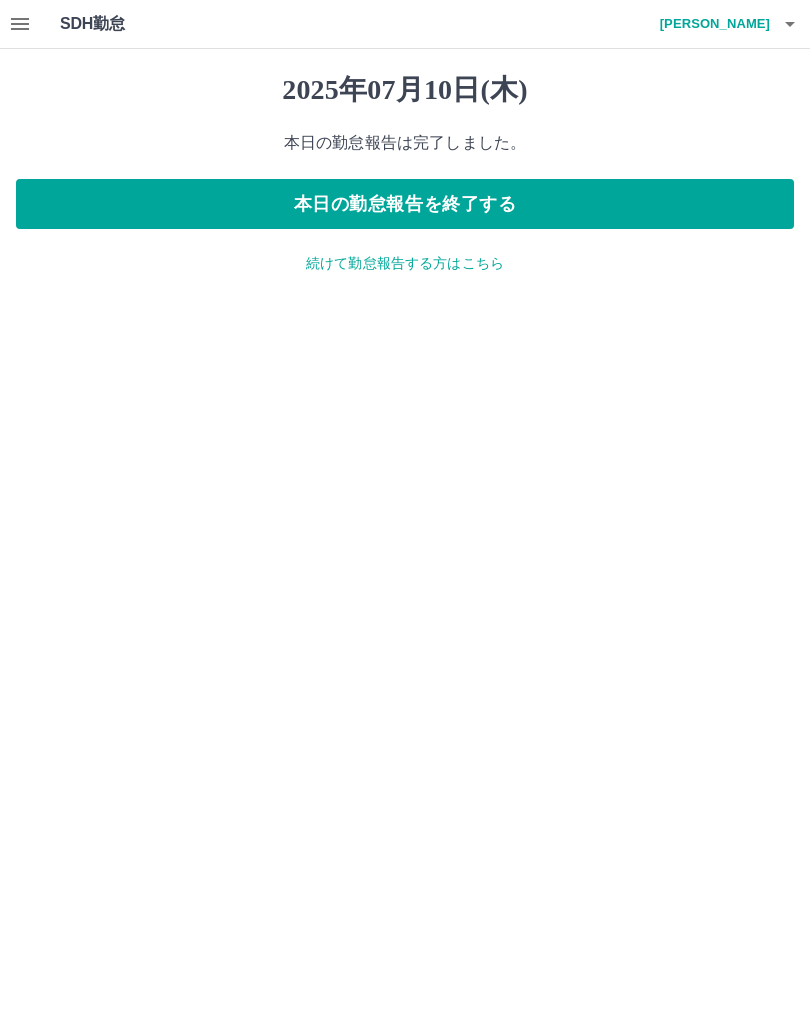 click on "続けて勤怠報告する方はこちら" at bounding box center [405, 263] 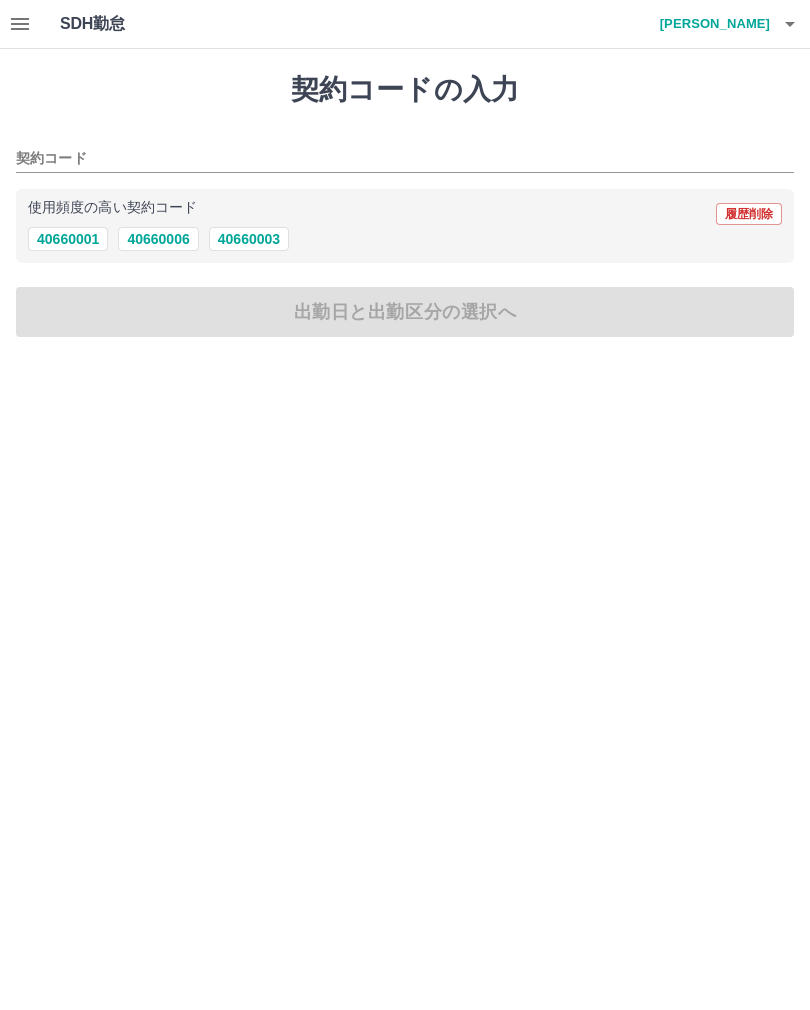 click on "40660001" at bounding box center [68, 239] 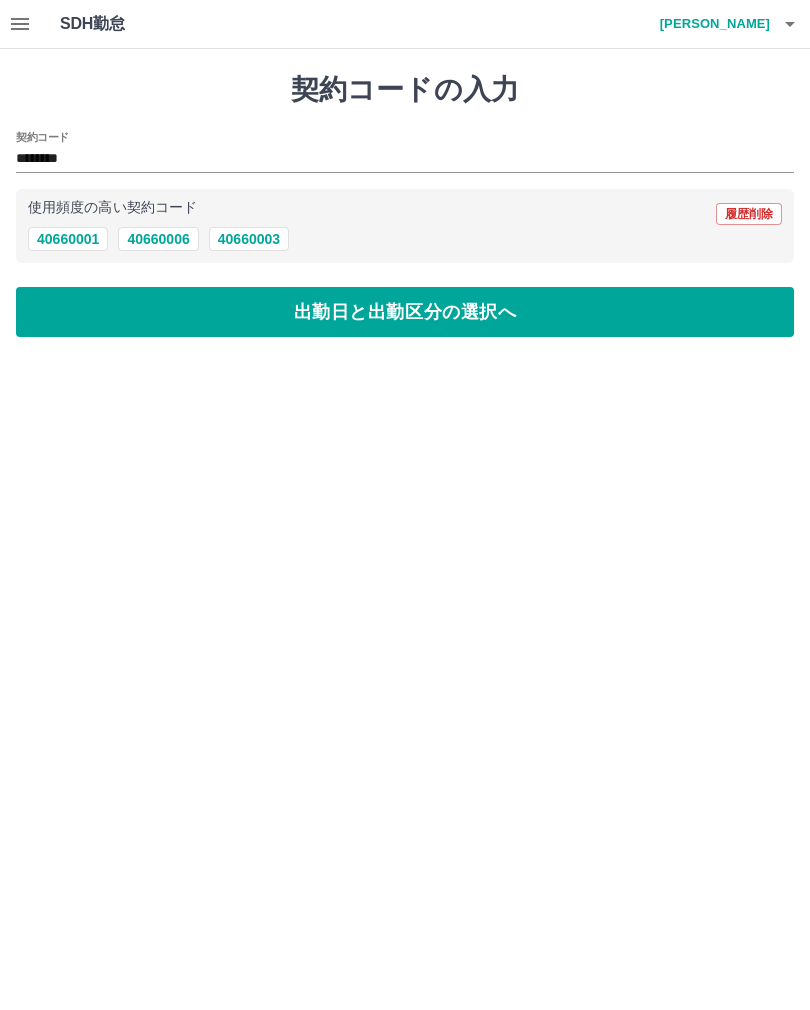 click on "出勤日と出勤区分の選択へ" at bounding box center [405, 312] 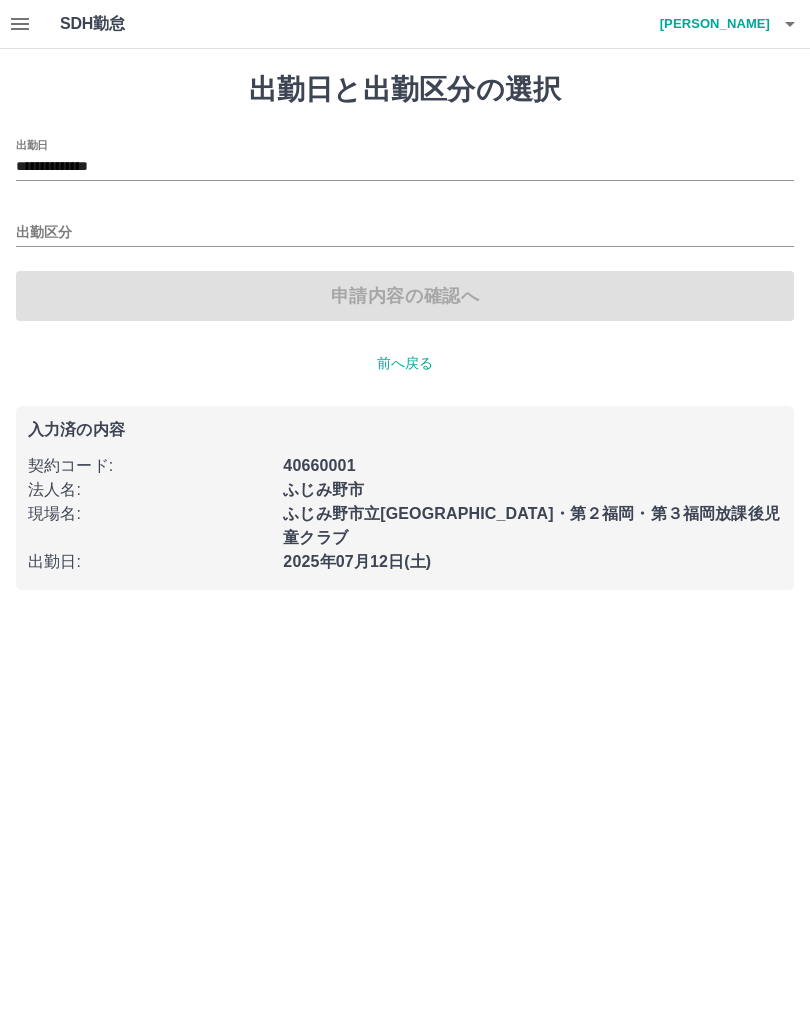 click on "**********" at bounding box center [405, 167] 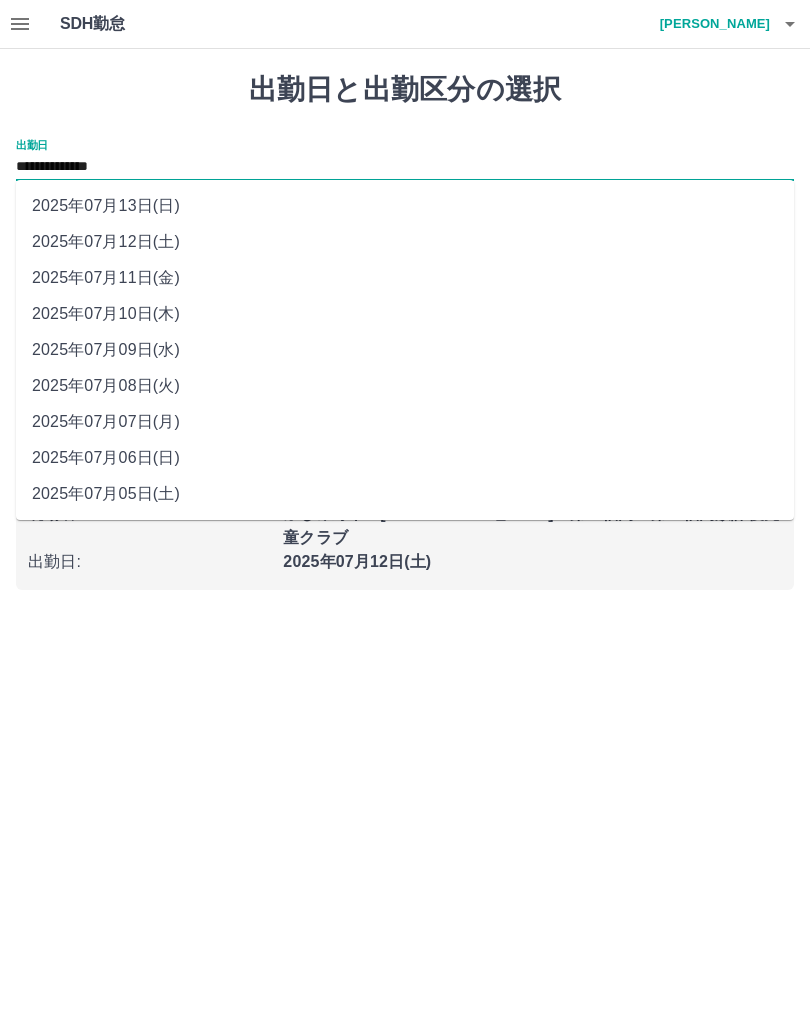 click on "2025年07月11日(金)" at bounding box center [405, 278] 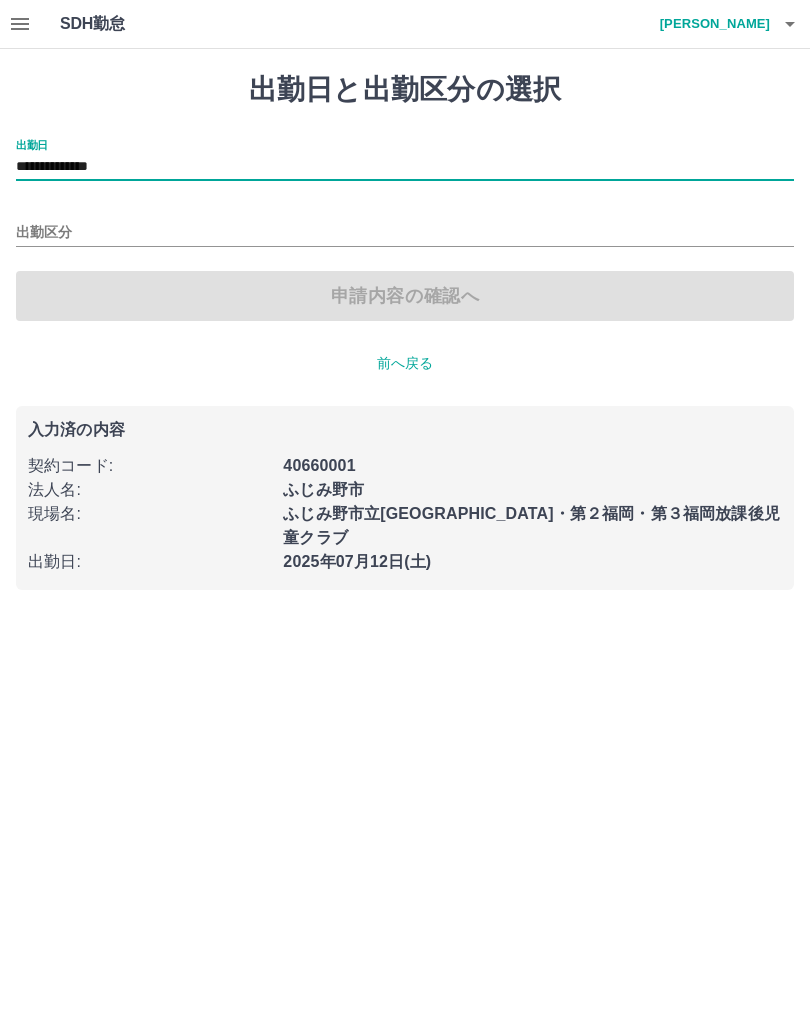 click on "出勤区分" at bounding box center [405, 233] 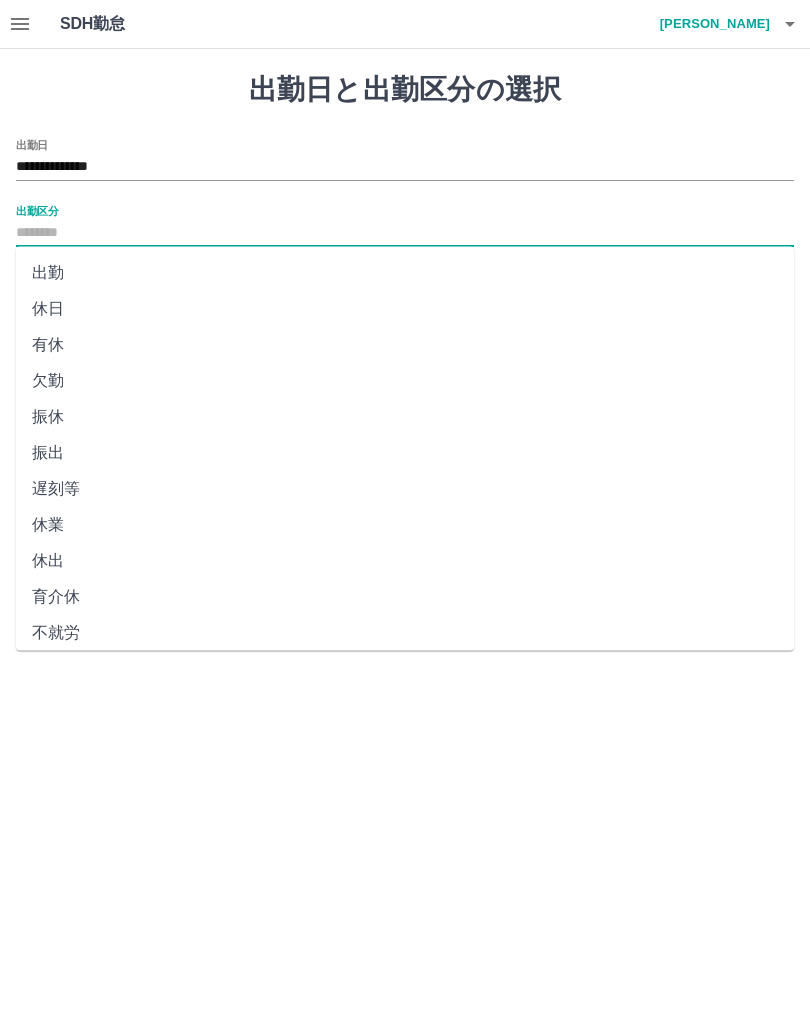 click on "休日" at bounding box center [405, 309] 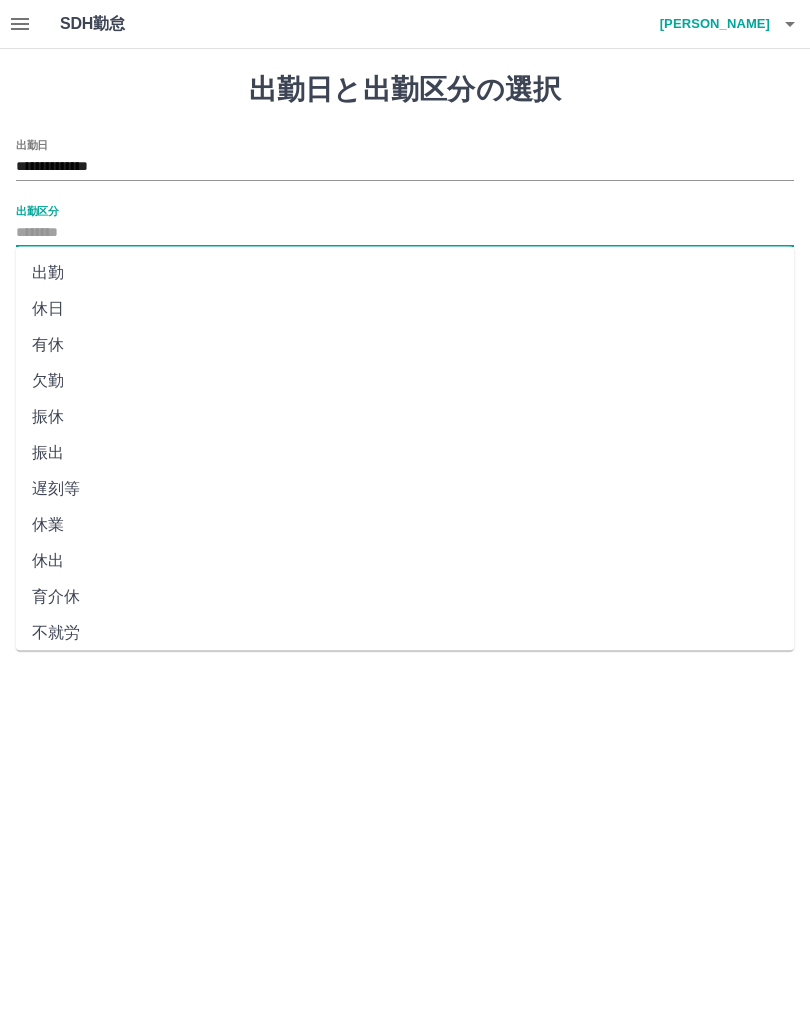 type on "**" 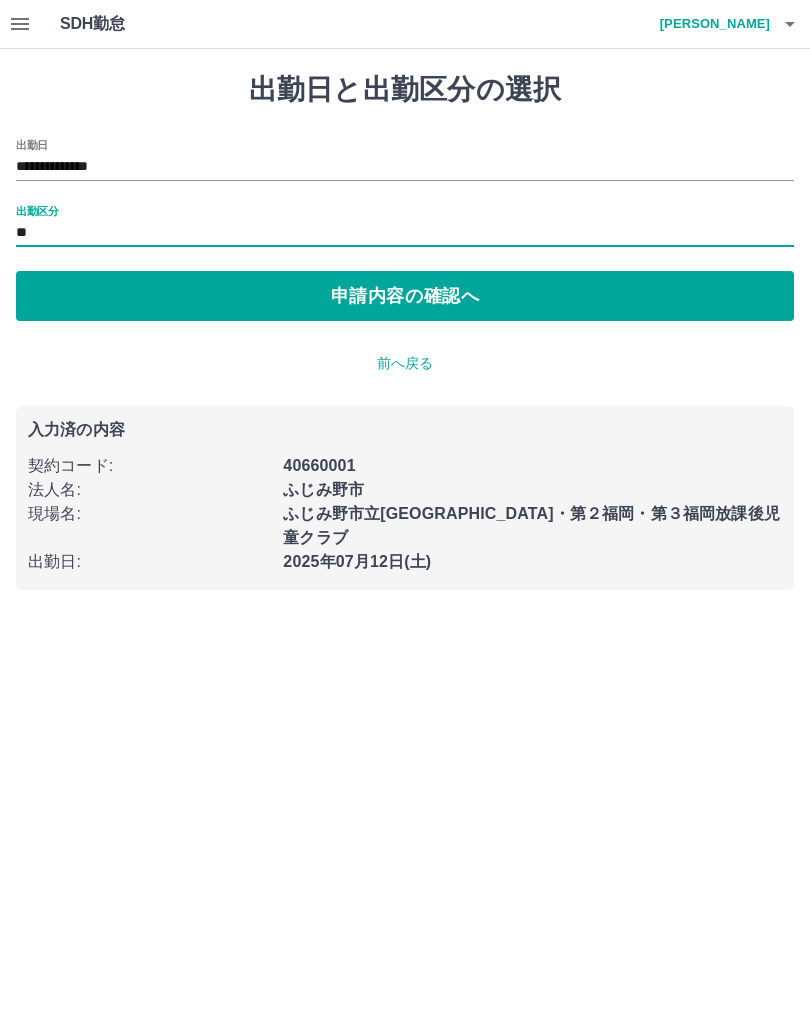 click on "申請内容の確認へ" at bounding box center (405, 296) 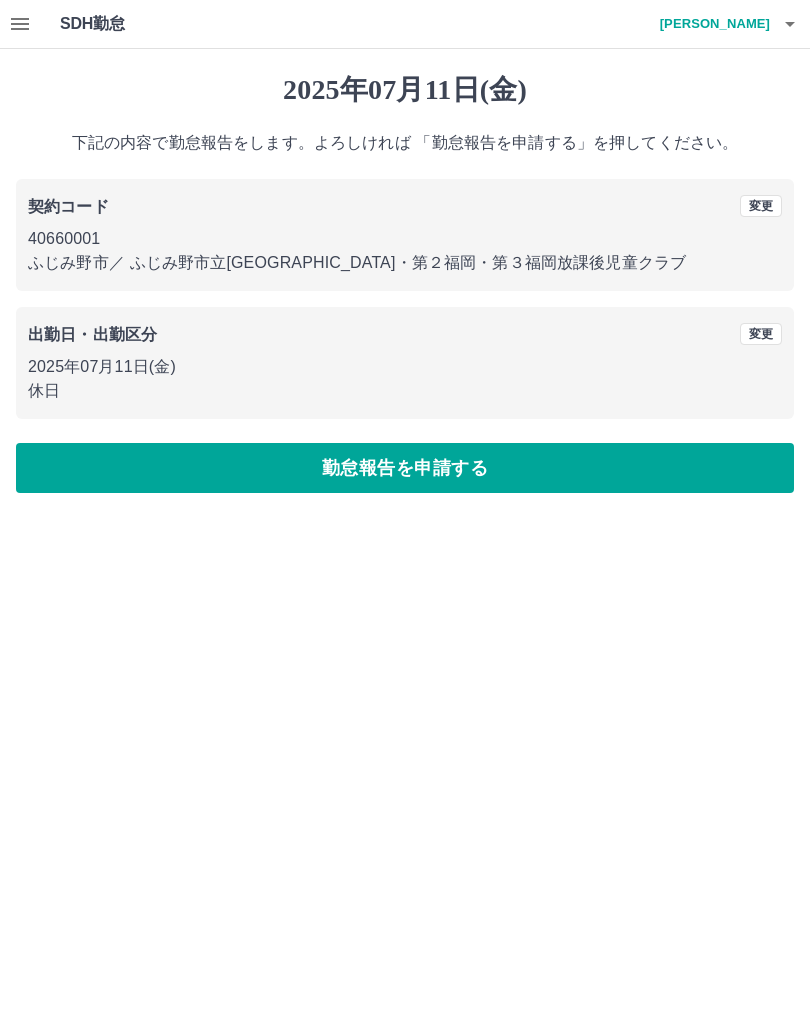 click on "勤怠報告を申請する" at bounding box center [405, 468] 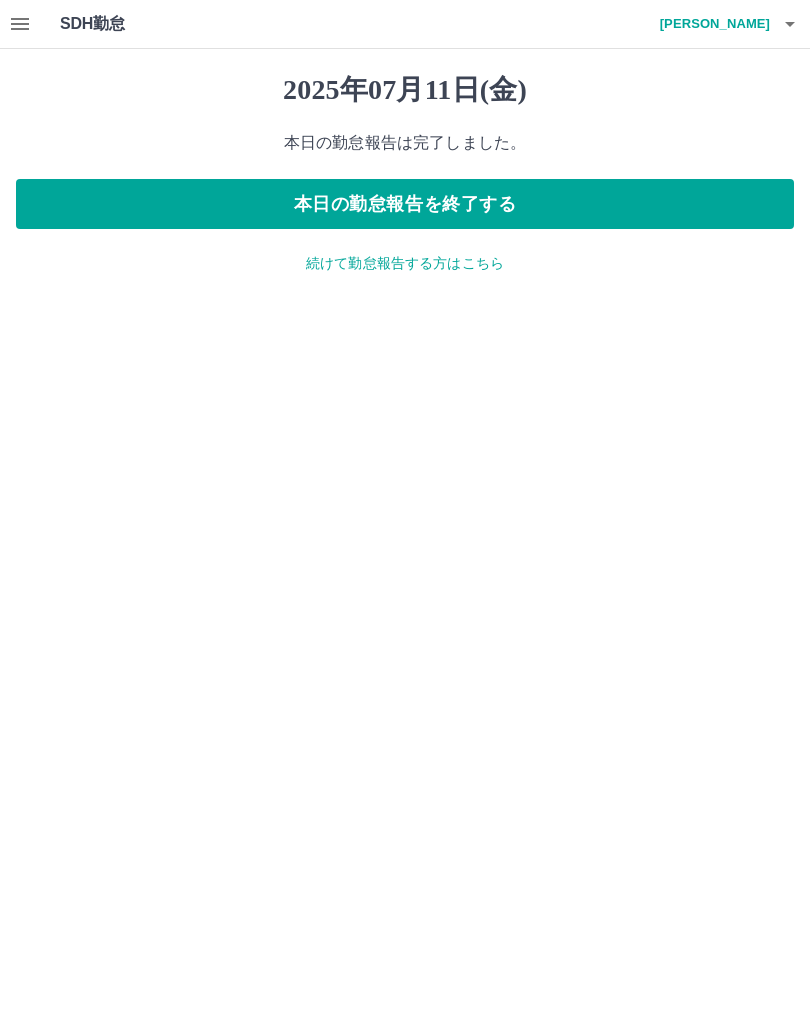 click on "続けて勤怠報告する方はこちら" at bounding box center [405, 263] 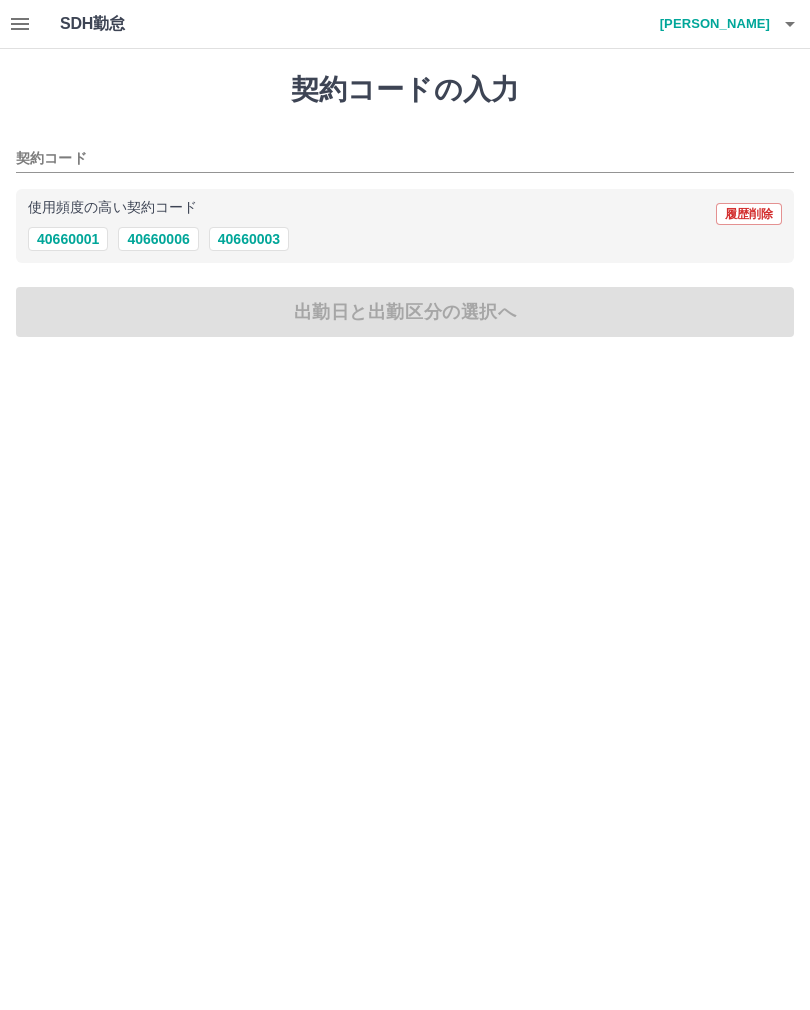click on "40660001" at bounding box center (68, 239) 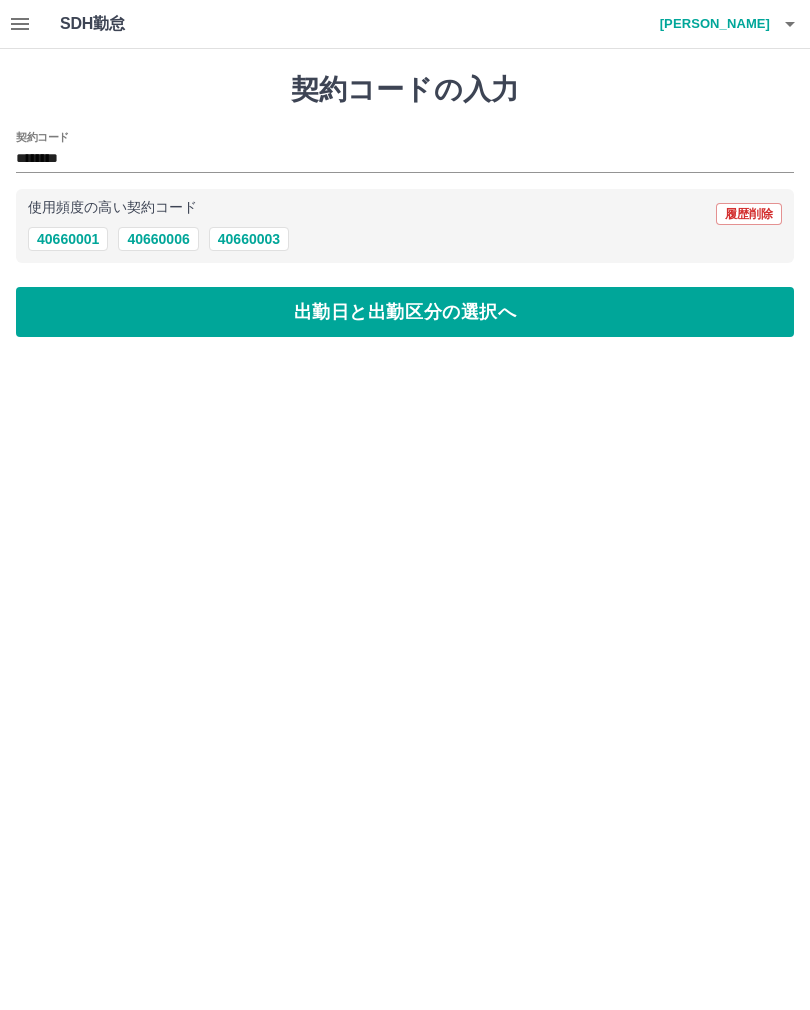 click on "出勤日と出勤区分の選択へ" at bounding box center [405, 312] 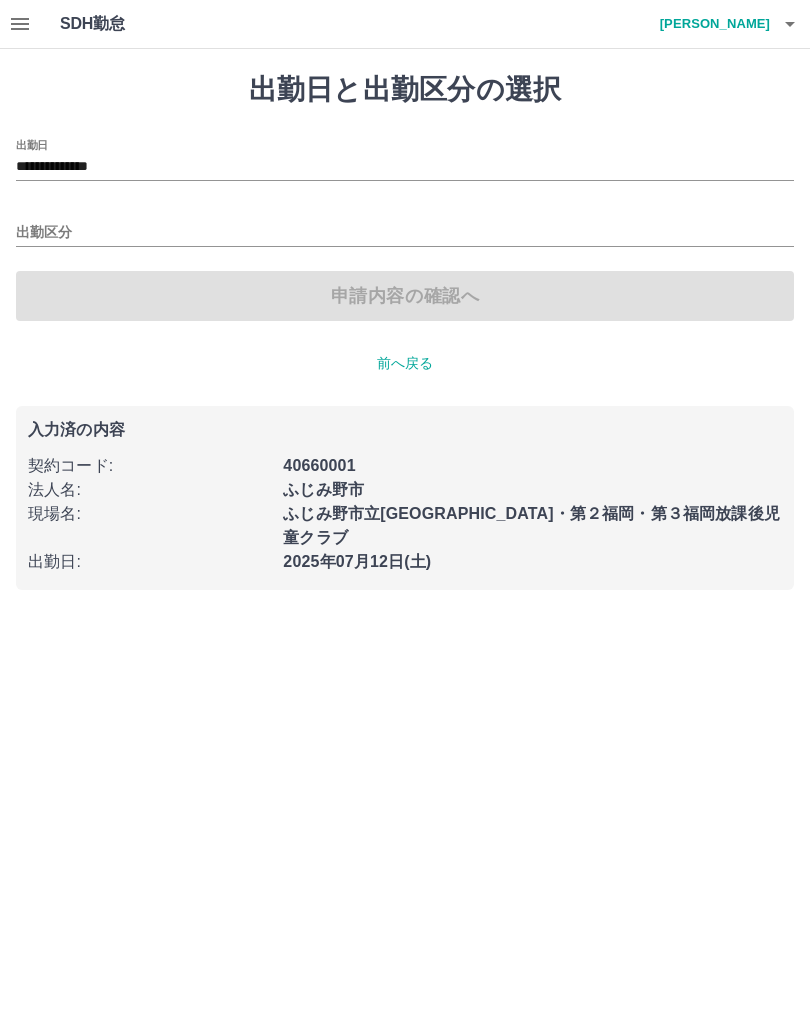 click on "**********" at bounding box center [405, 167] 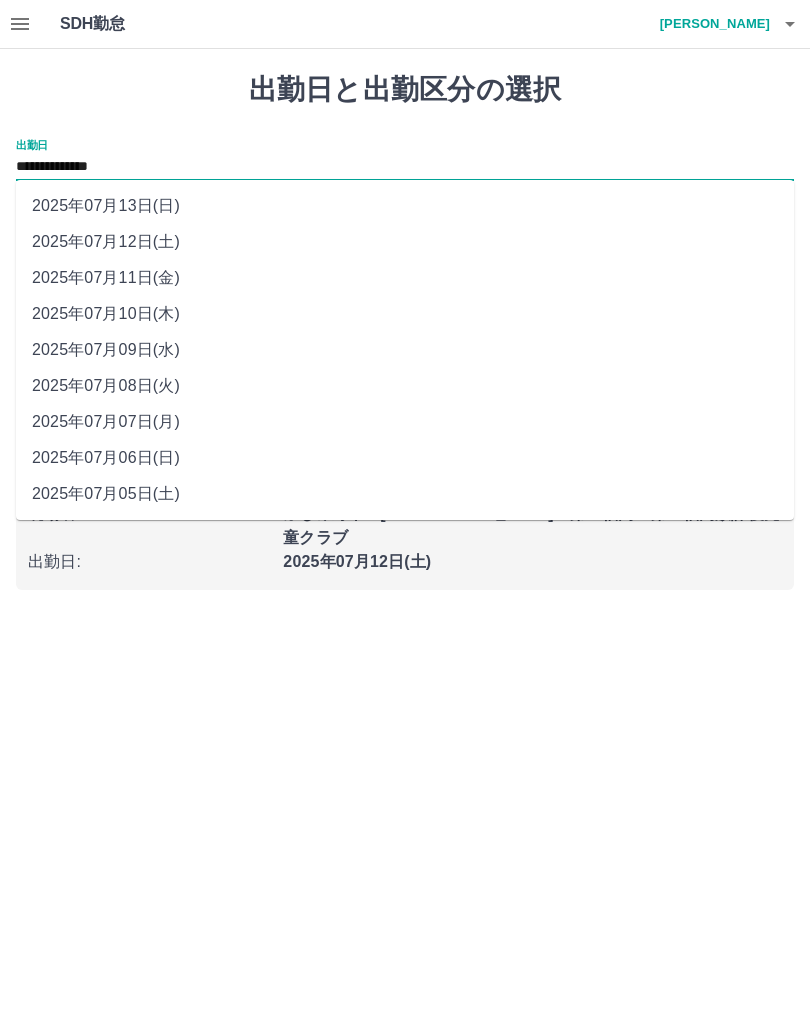 click on "2025年07月13日(日)" at bounding box center (405, 206) 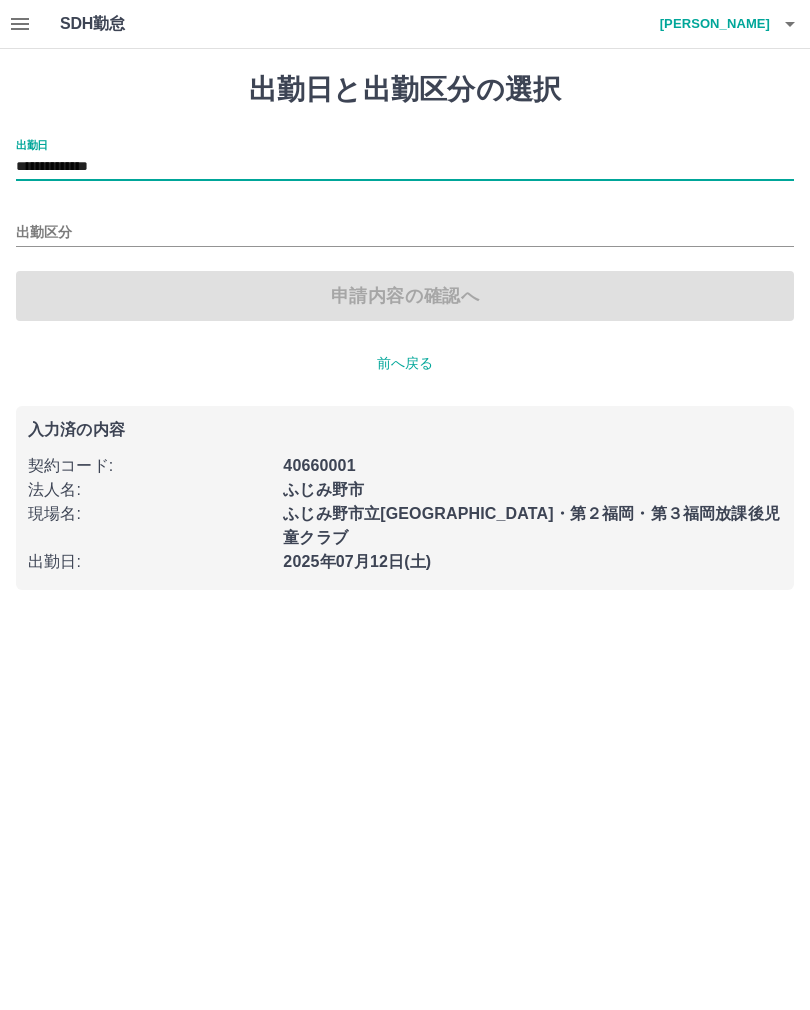 click on "出勤区分" at bounding box center [405, 233] 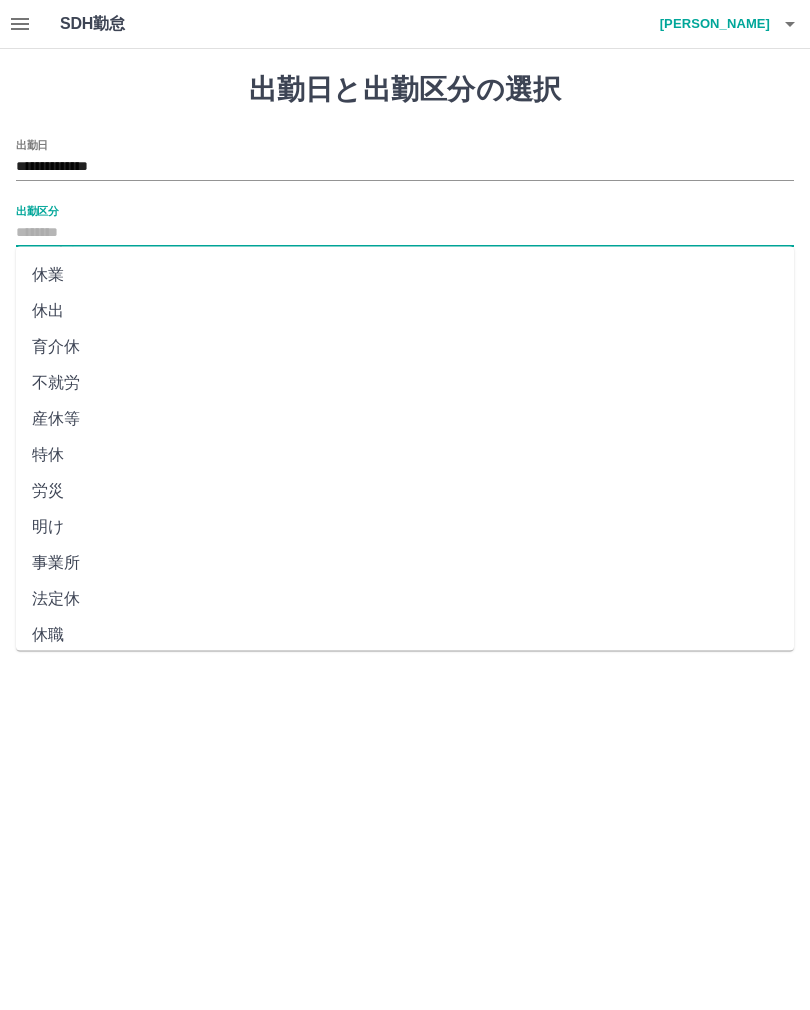 scroll, scrollTop: 248, scrollLeft: 0, axis: vertical 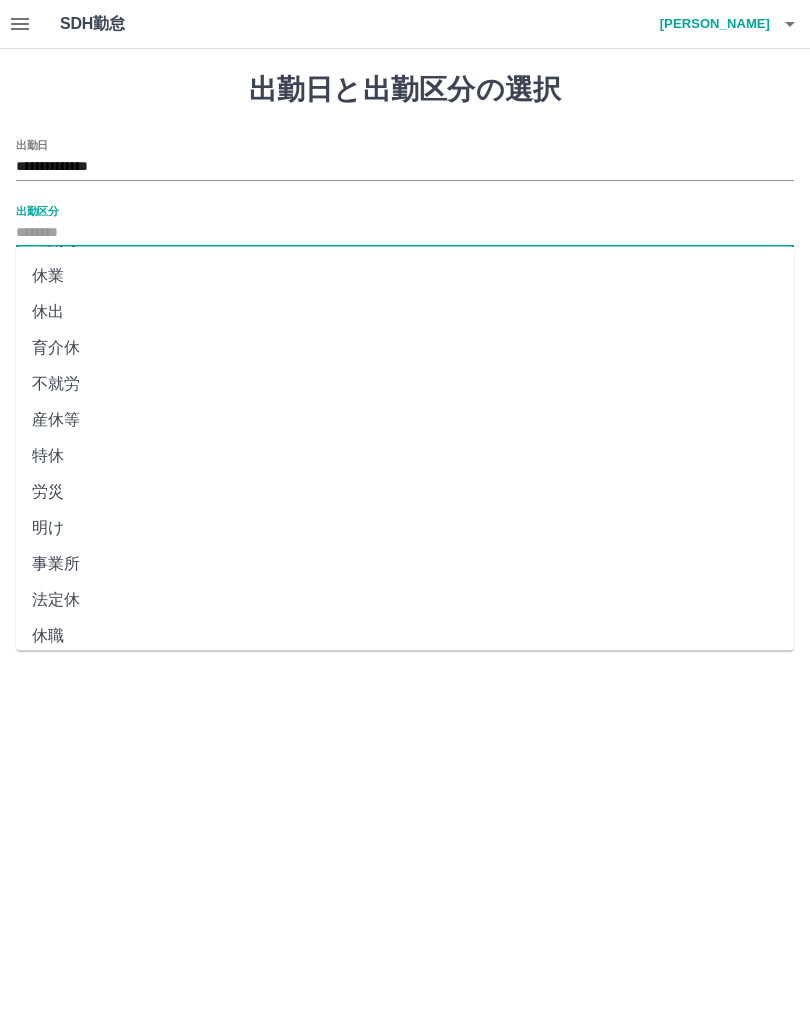 click on "法定休" at bounding box center [405, 601] 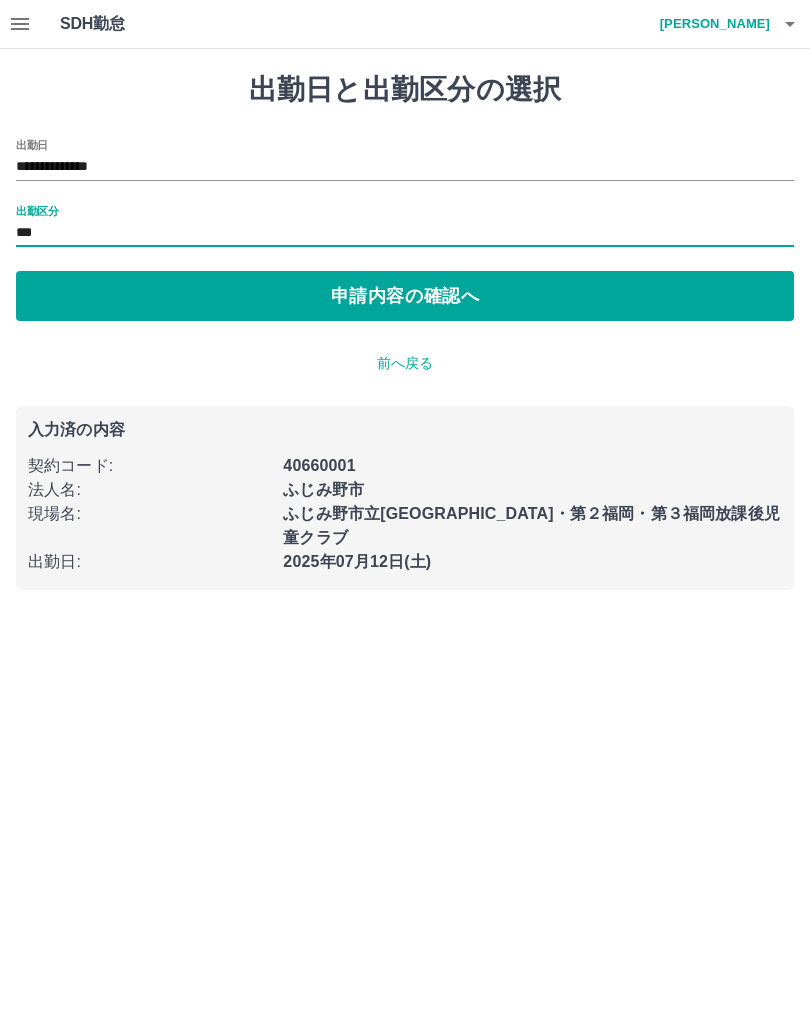 click on "申請内容の確認へ" at bounding box center (405, 296) 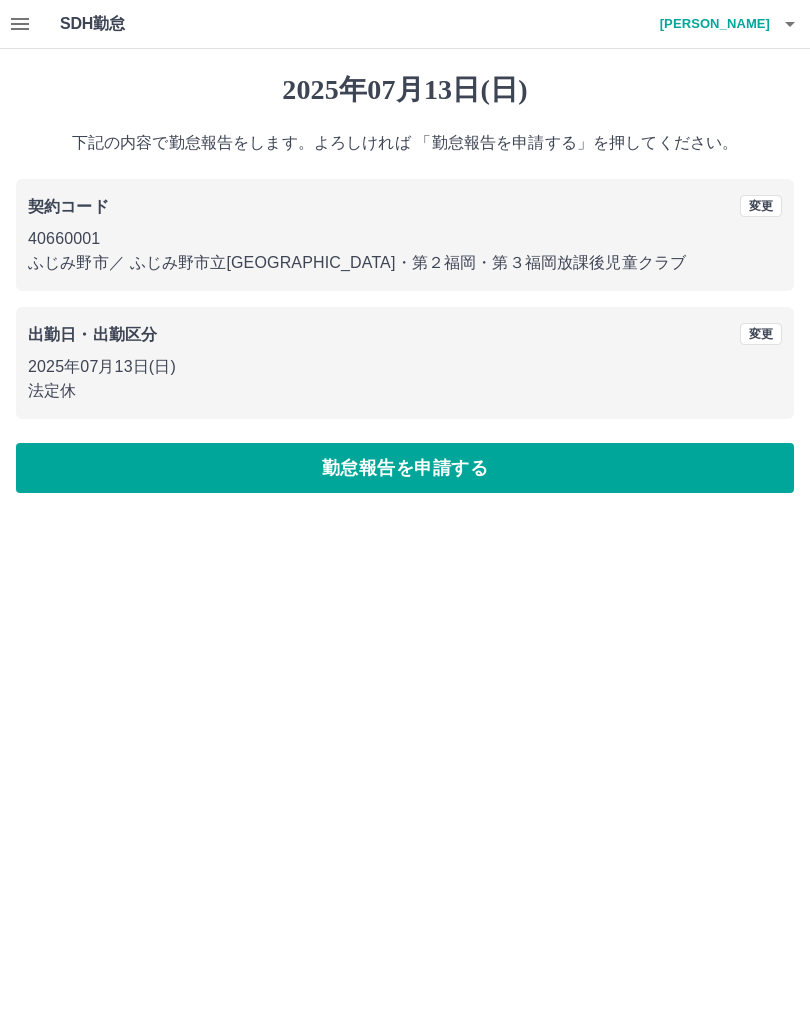 click on "勤怠報告を申請する" at bounding box center (405, 468) 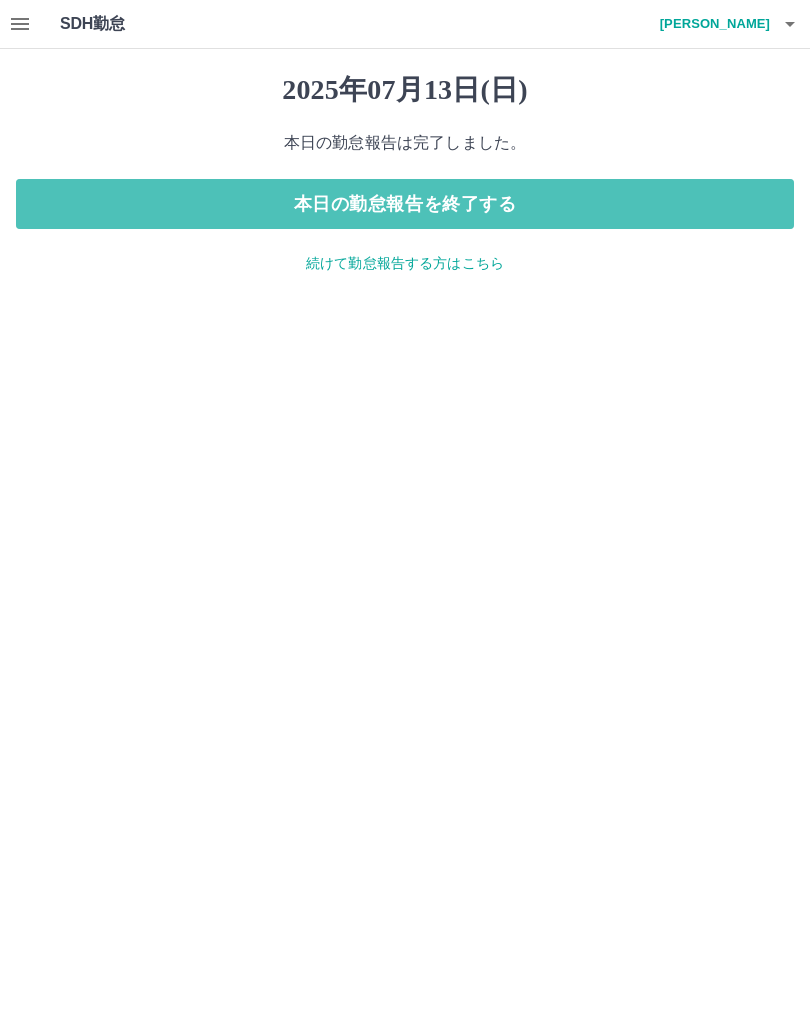 click on "本日の勤怠報告を終了する" at bounding box center [405, 204] 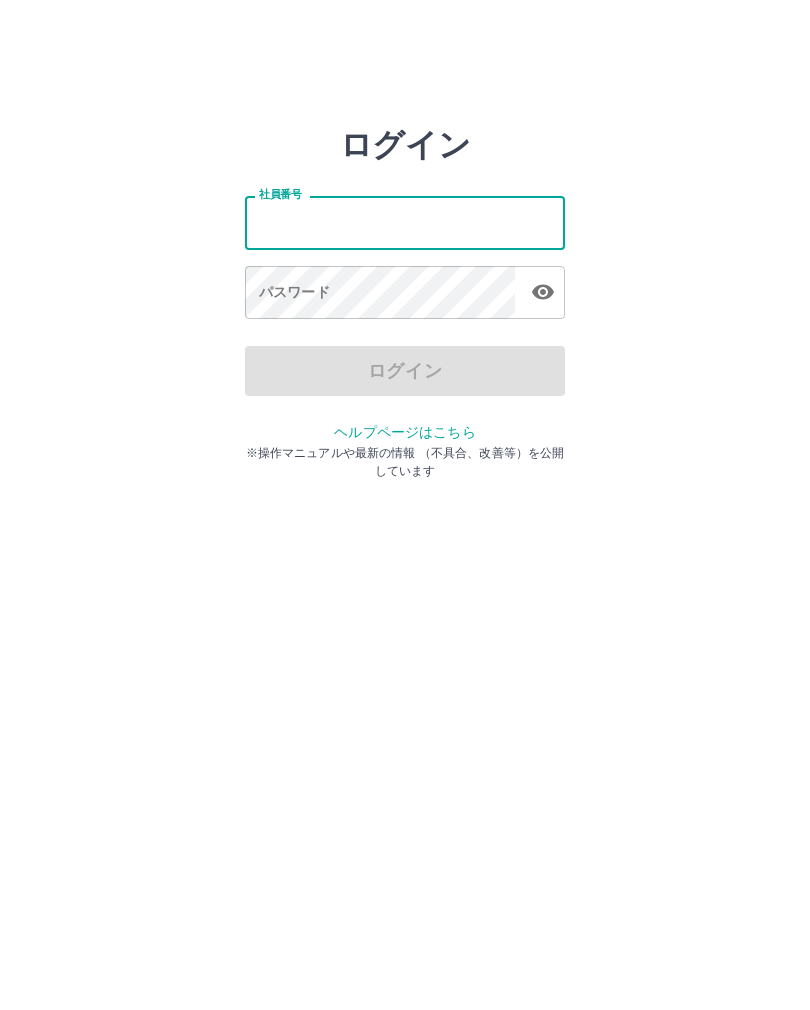 scroll, scrollTop: 0, scrollLeft: 0, axis: both 